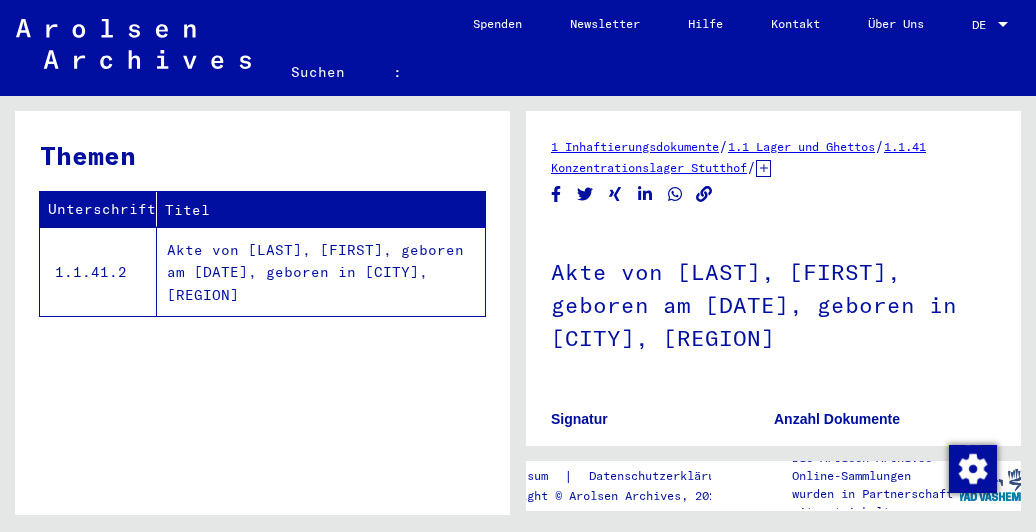 scroll, scrollTop: 0, scrollLeft: 0, axis: both 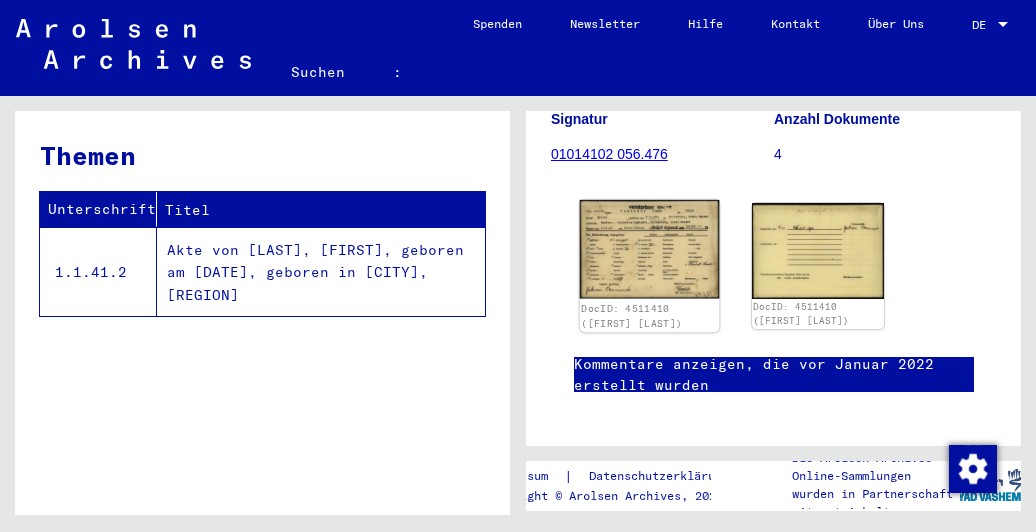 click 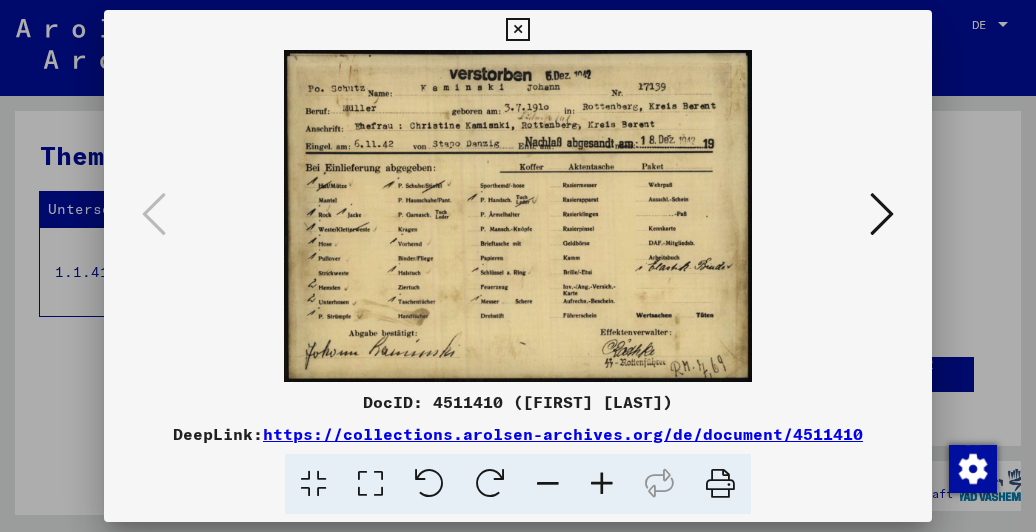click at bounding box center (882, 214) 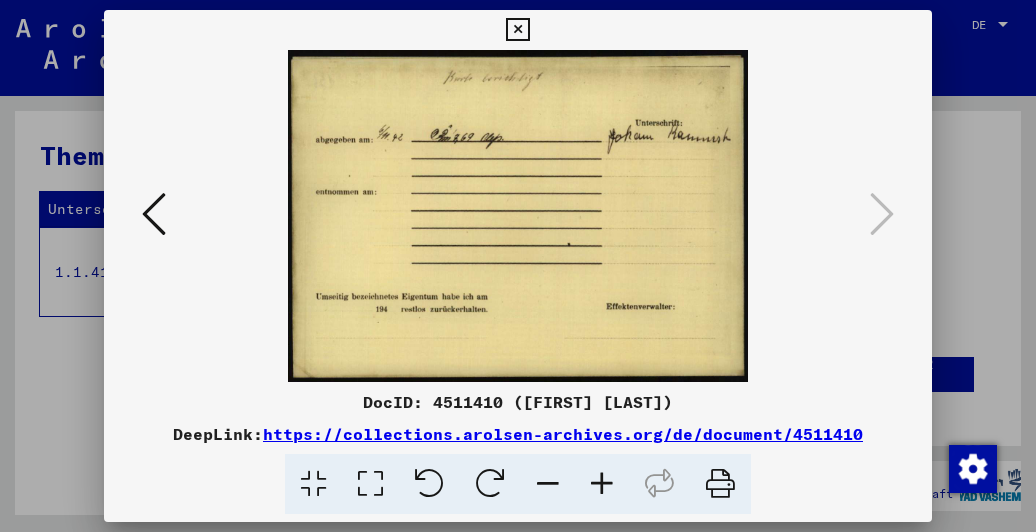 click at bounding box center (517, 30) 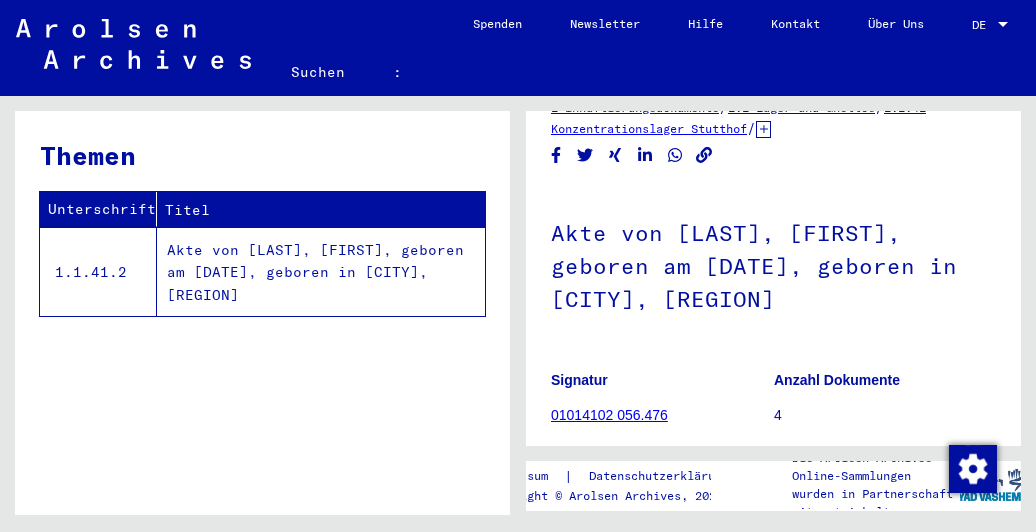 scroll, scrollTop: 0, scrollLeft: 0, axis: both 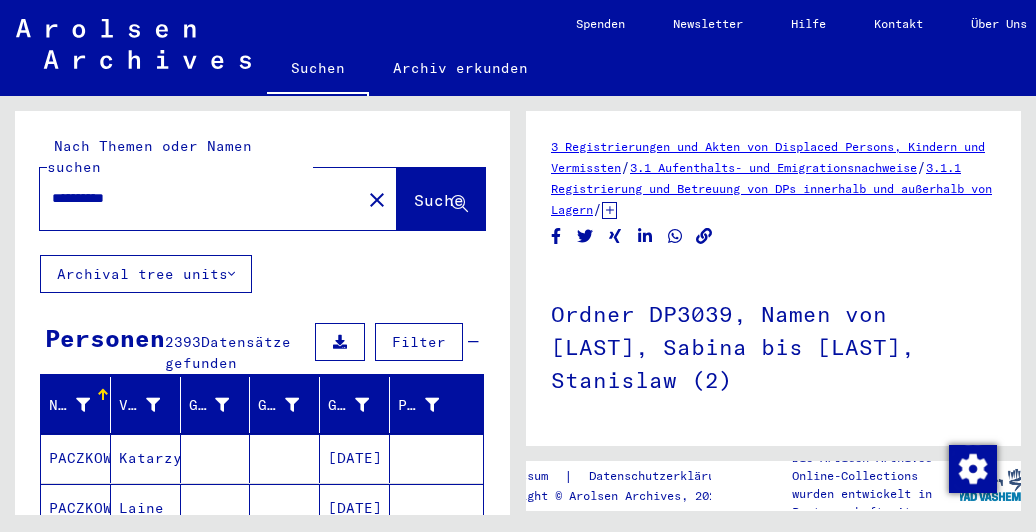 click 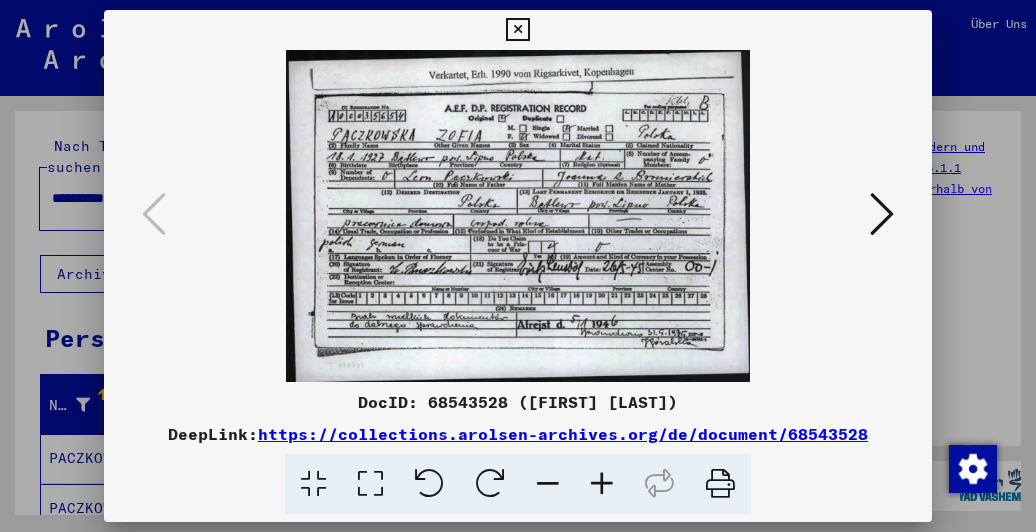 scroll, scrollTop: 1304, scrollLeft: 0, axis: vertical 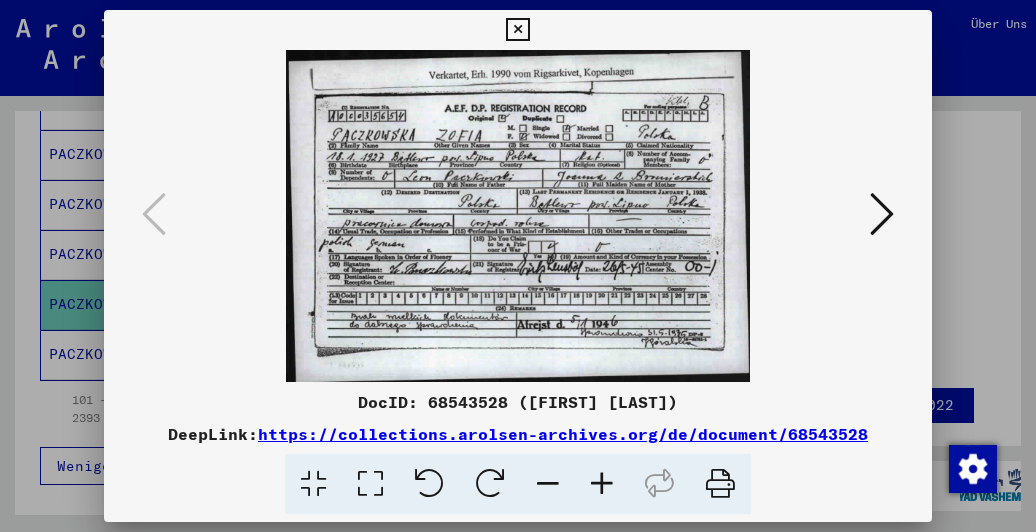 click at bounding box center [517, 30] 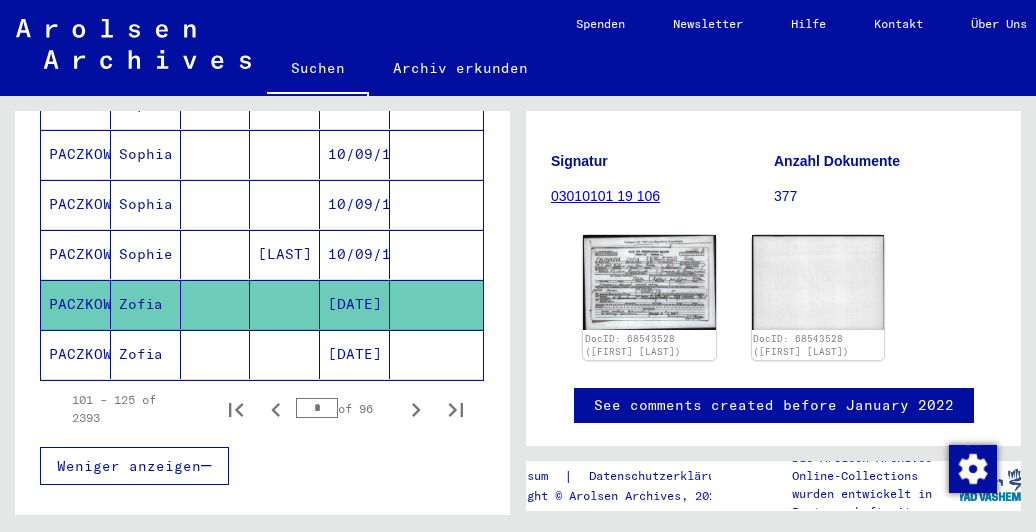 click 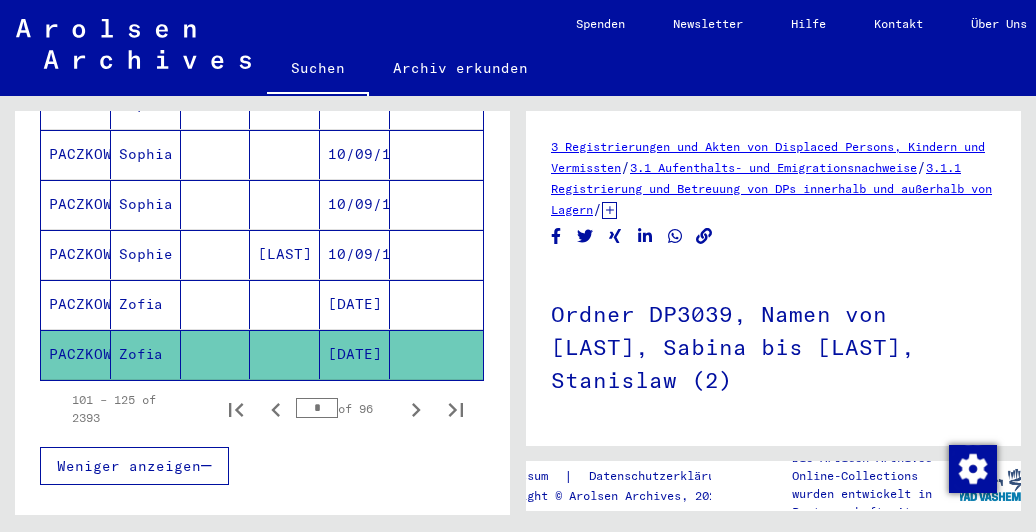 scroll, scrollTop: 300, scrollLeft: 0, axis: vertical 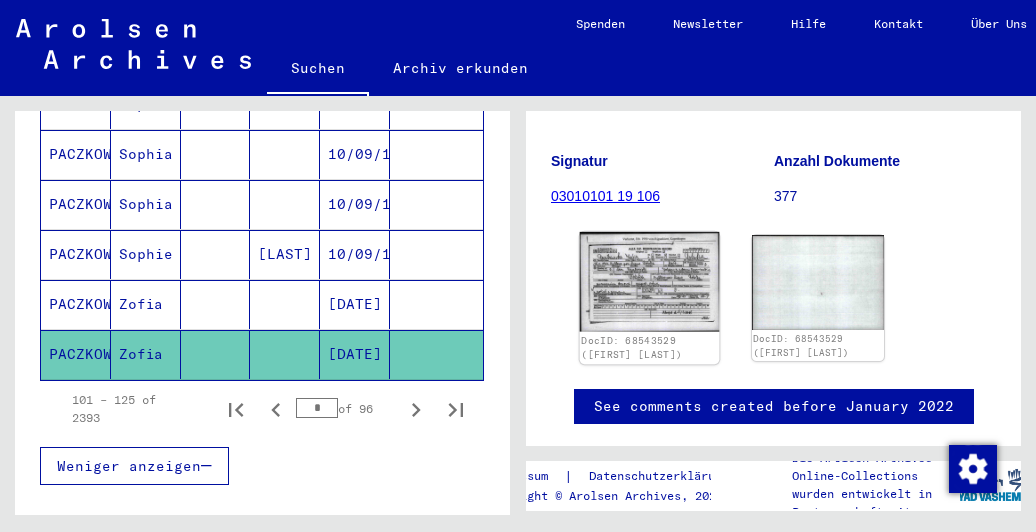 click 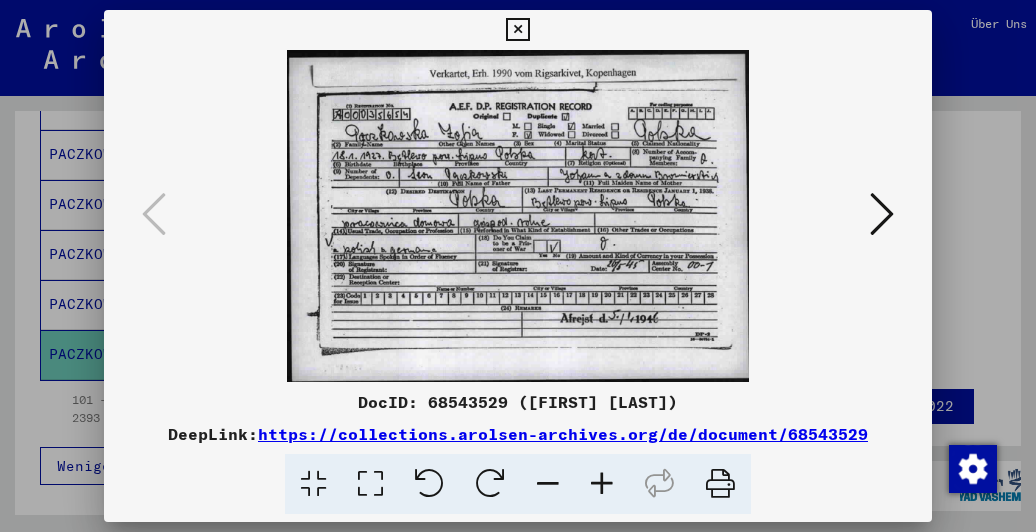 click at bounding box center (517, 30) 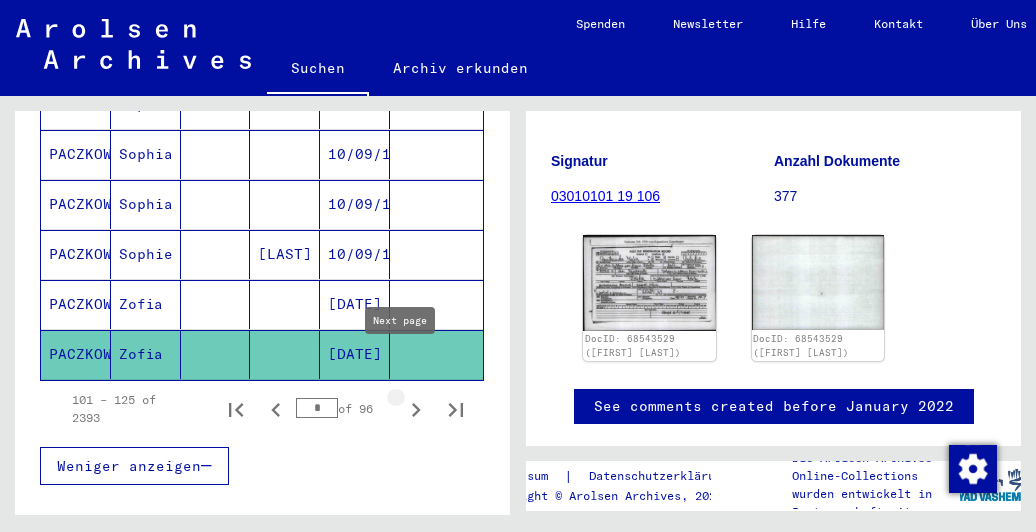 click 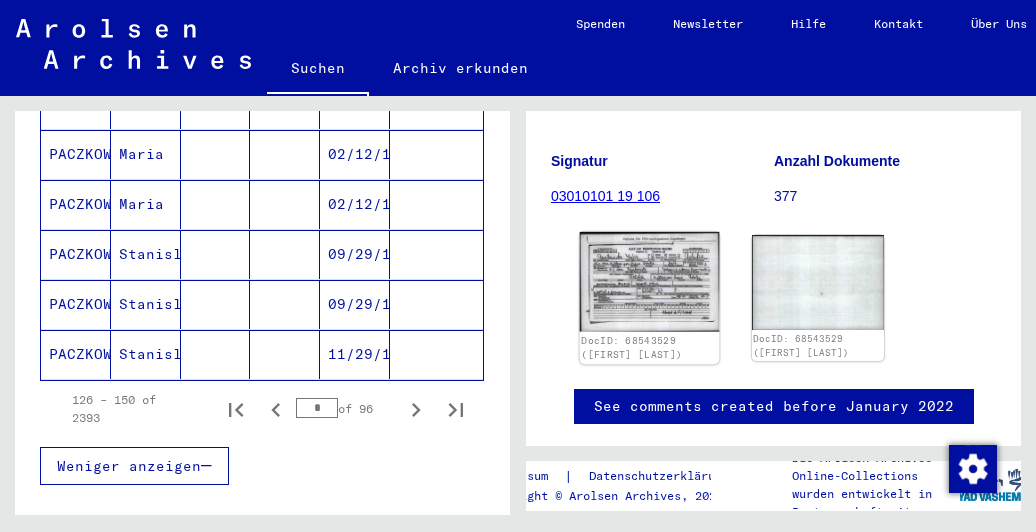 click 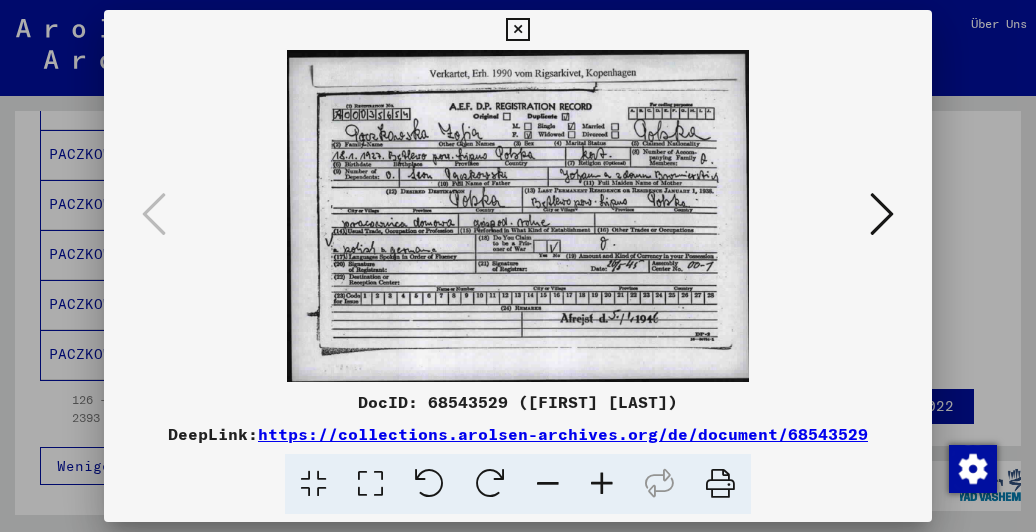 click at bounding box center [517, 30] 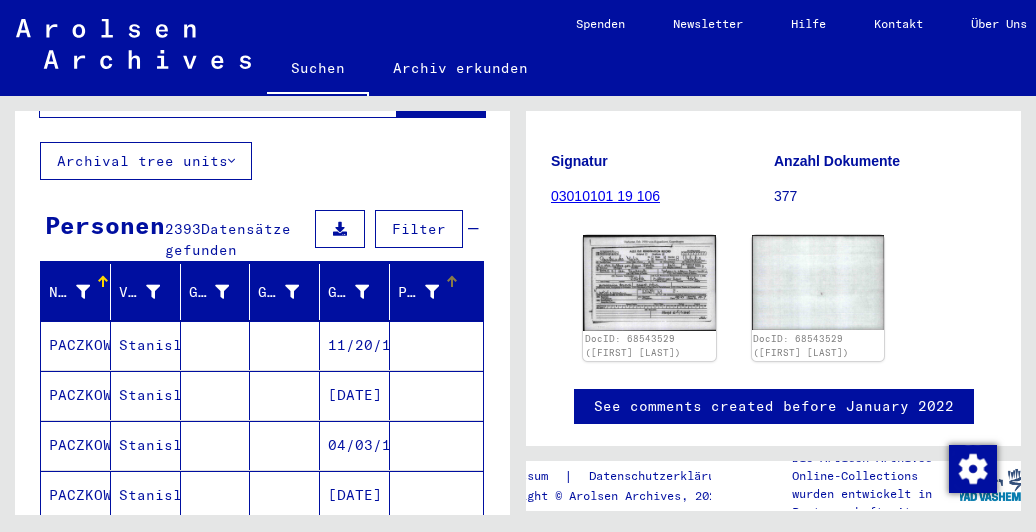 scroll, scrollTop: 200, scrollLeft: 0, axis: vertical 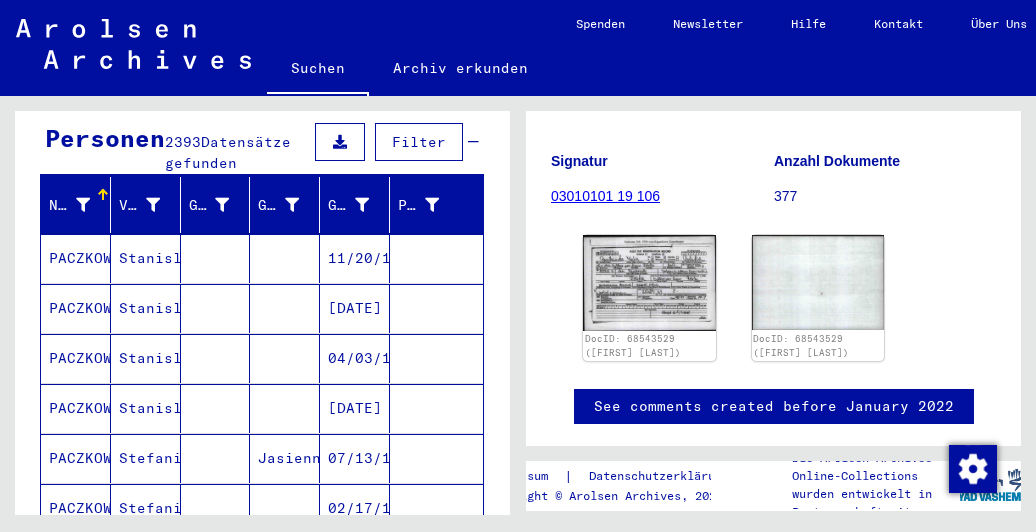 click at bounding box center (285, 308) 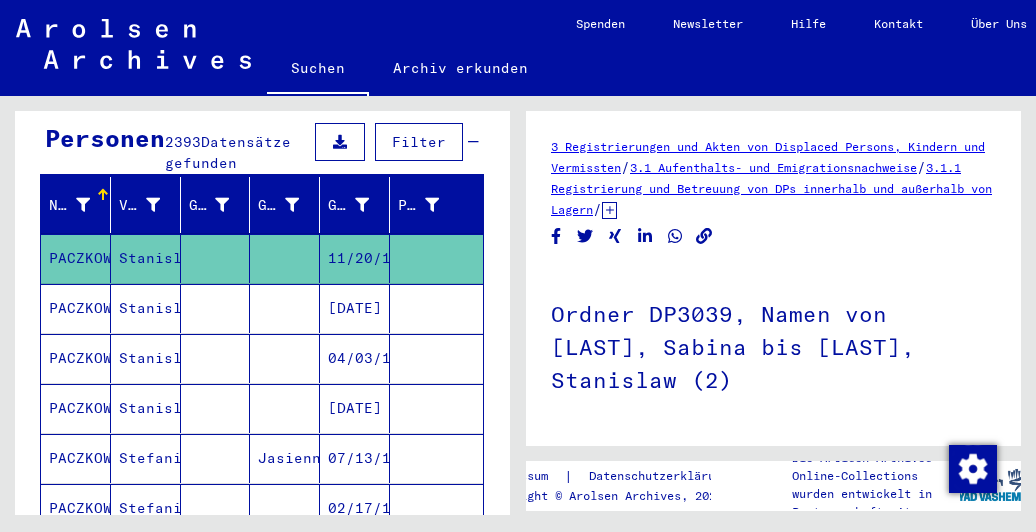 scroll, scrollTop: 300, scrollLeft: 0, axis: vertical 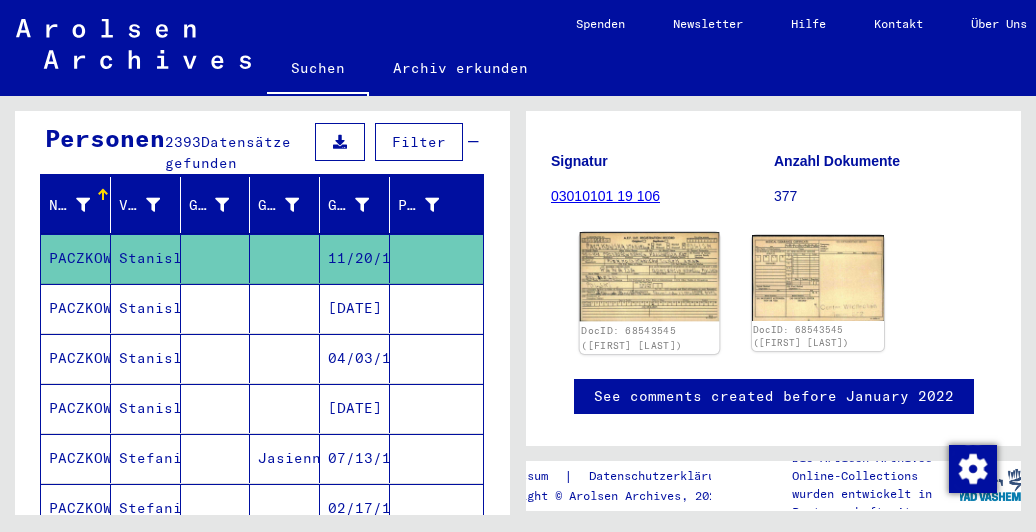 click 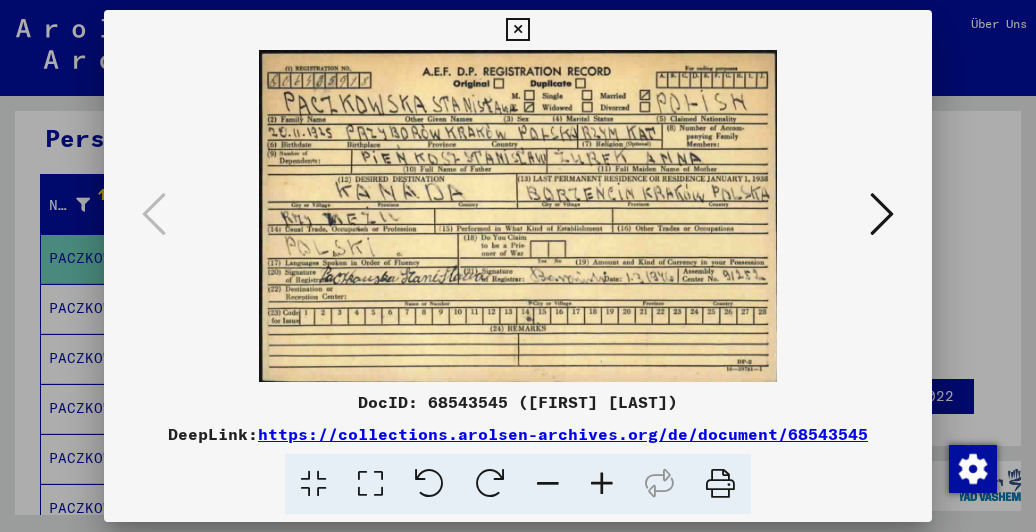 click at bounding box center (517, 30) 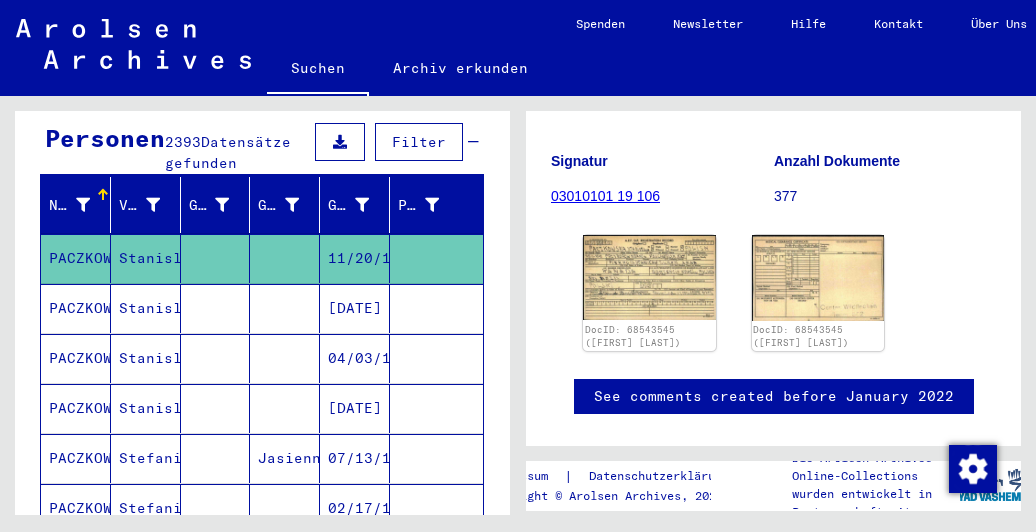 click at bounding box center [216, 408] 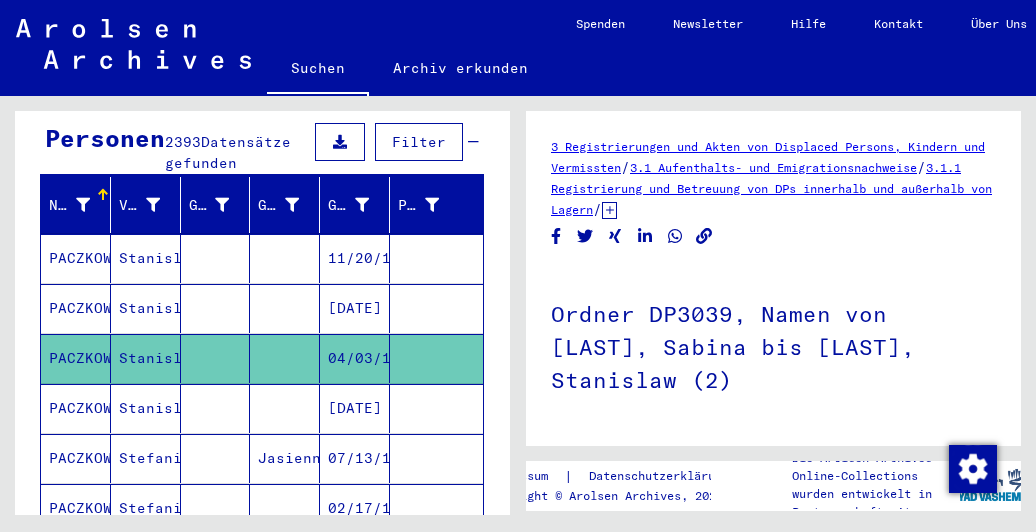 scroll, scrollTop: 200, scrollLeft: 0, axis: vertical 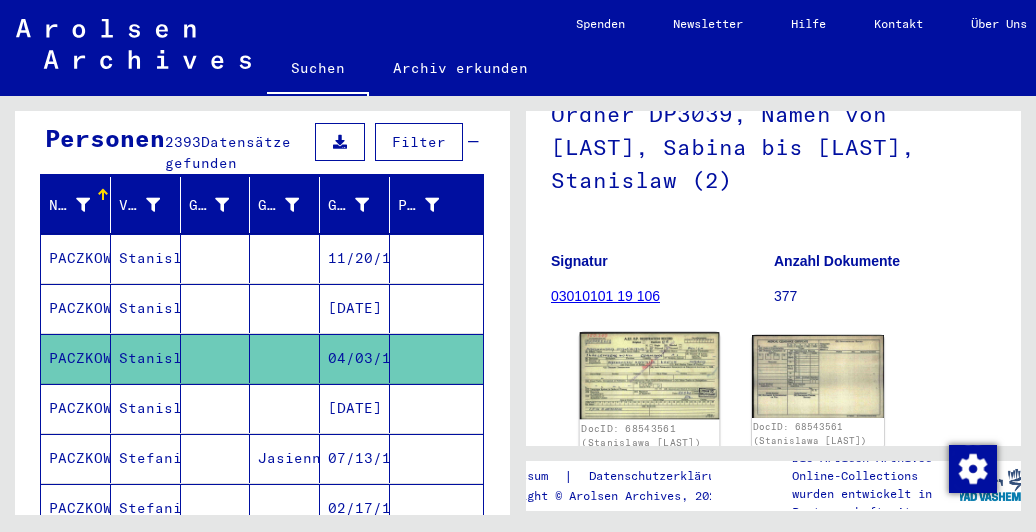 click 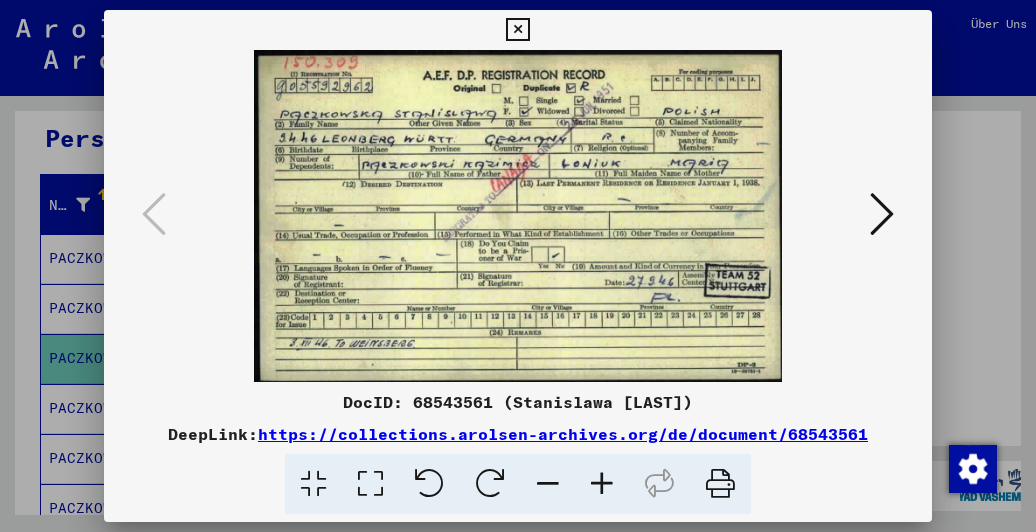 click at bounding box center (517, 30) 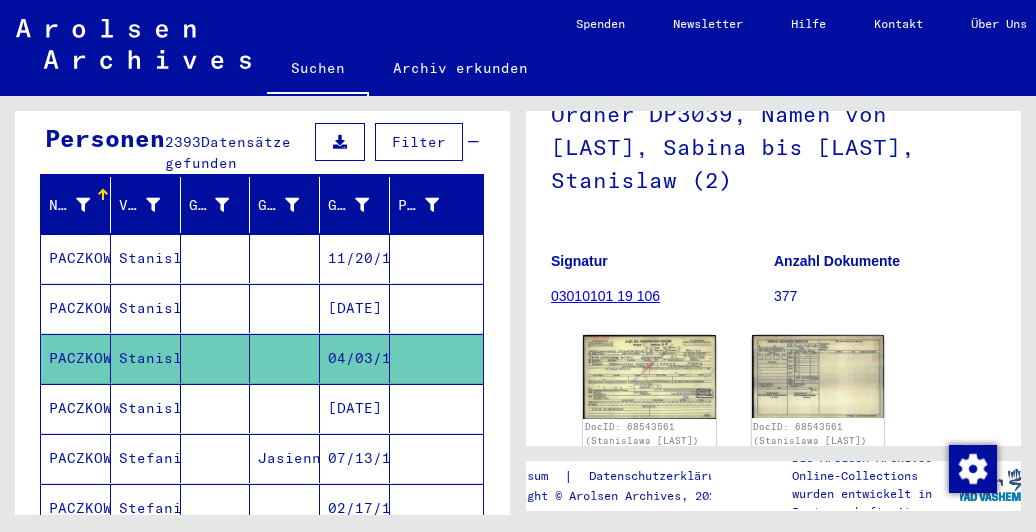 click at bounding box center (216, 358) 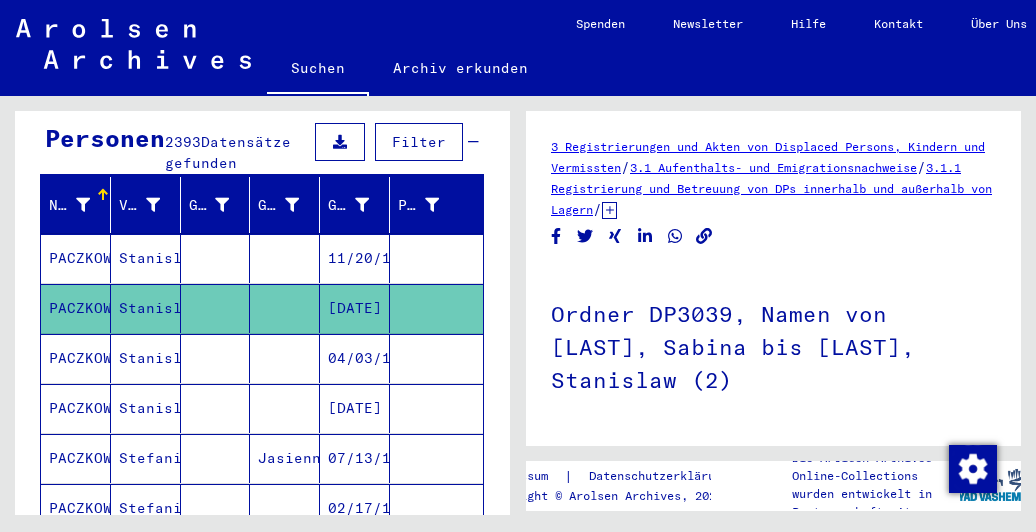 scroll, scrollTop: 200, scrollLeft: 0, axis: vertical 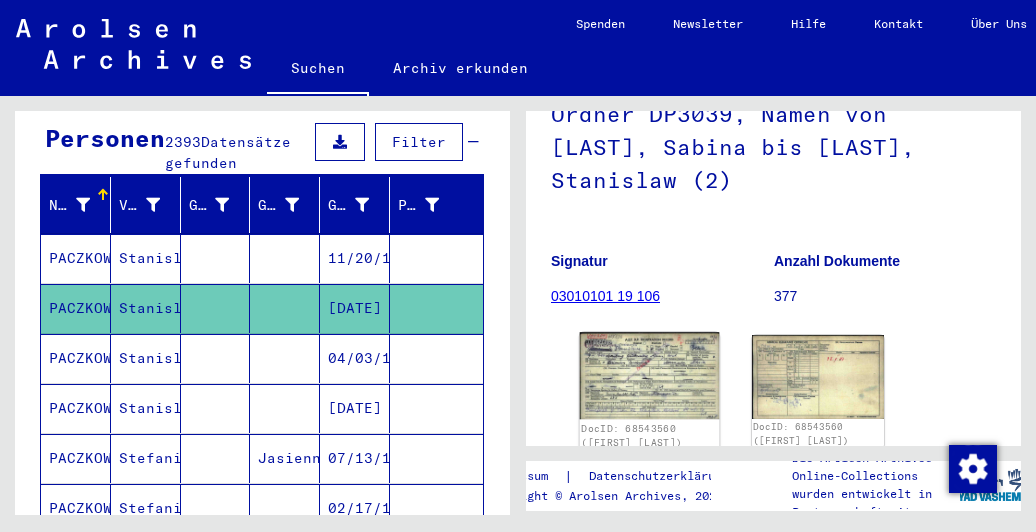 click 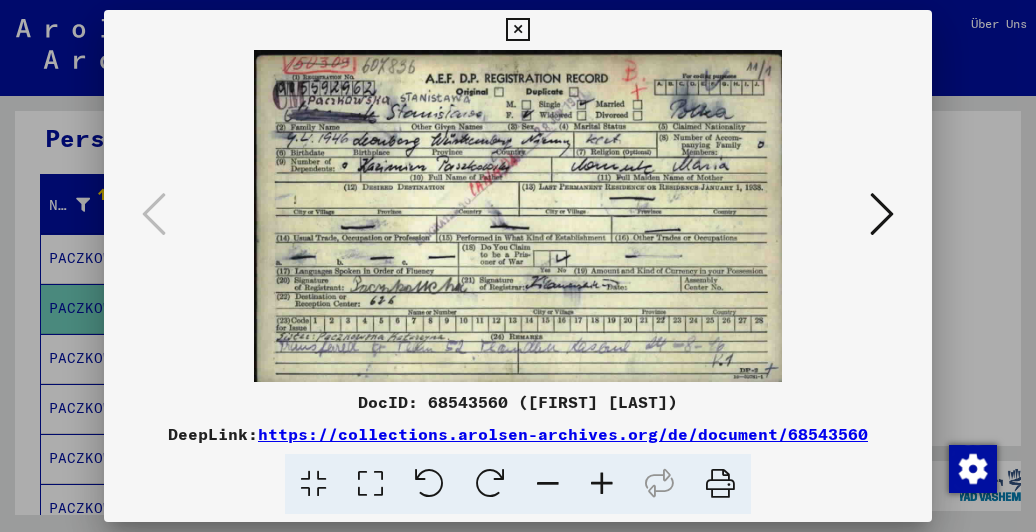 drag, startPoint x: 520, startPoint y: 23, endPoint x: 463, endPoint y: 41, distance: 59.77458 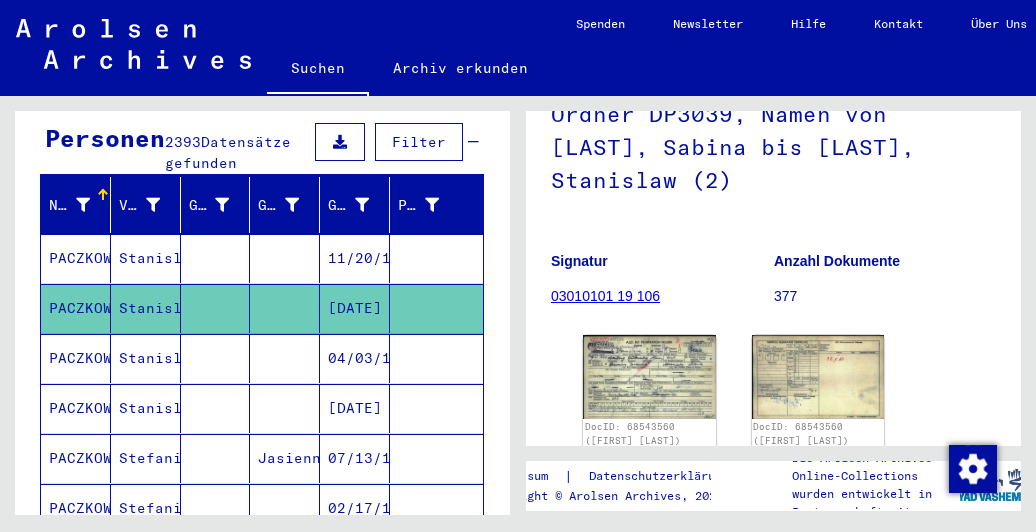 click at bounding box center (216, 458) 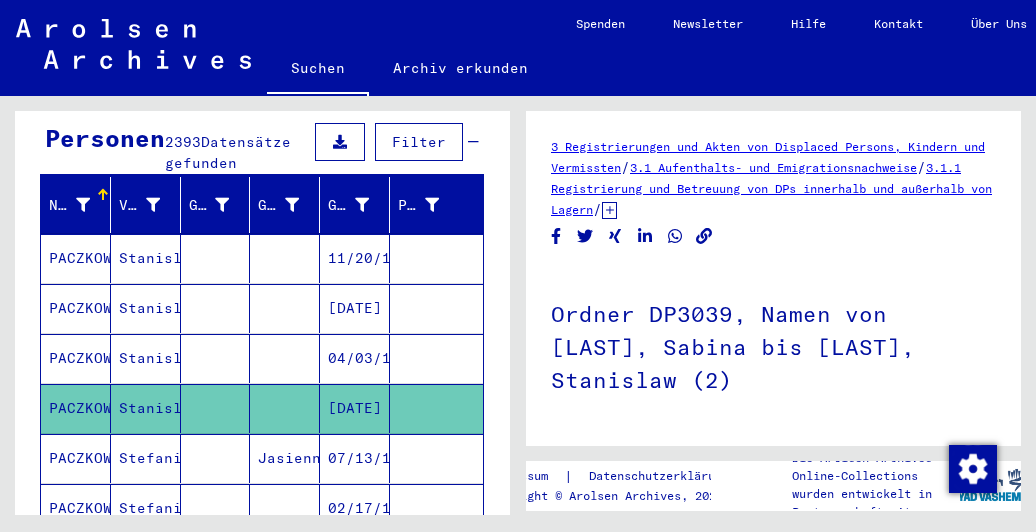 scroll, scrollTop: 200, scrollLeft: 0, axis: vertical 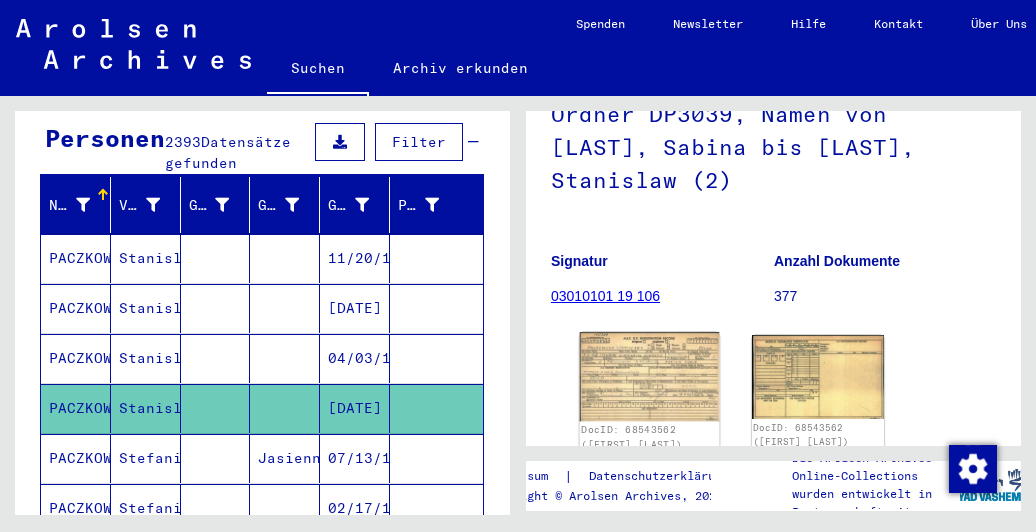click 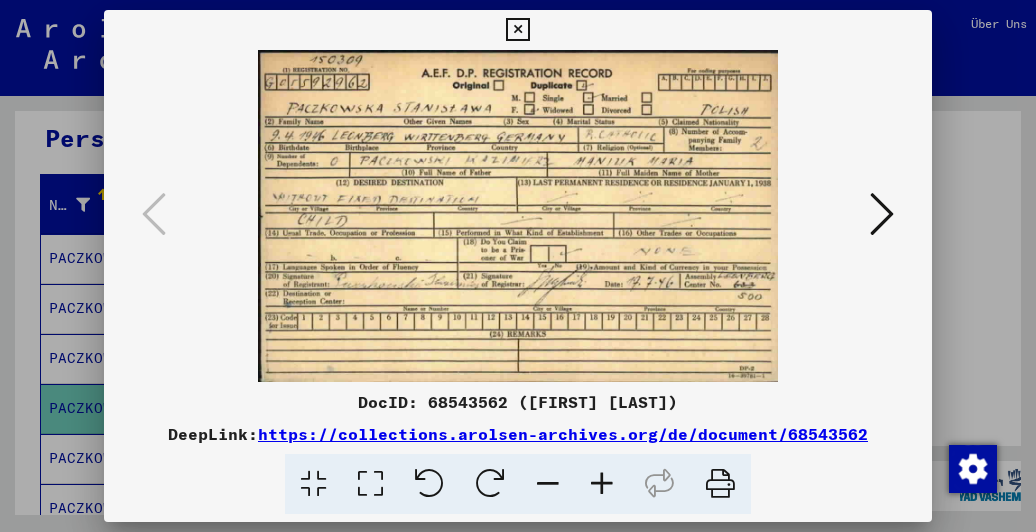 click at bounding box center [517, 30] 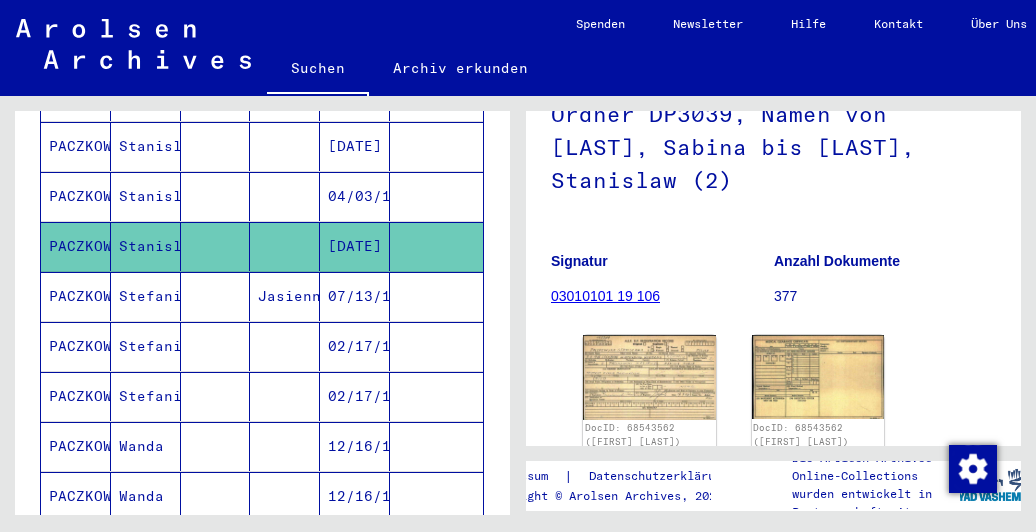 scroll, scrollTop: 400, scrollLeft: 0, axis: vertical 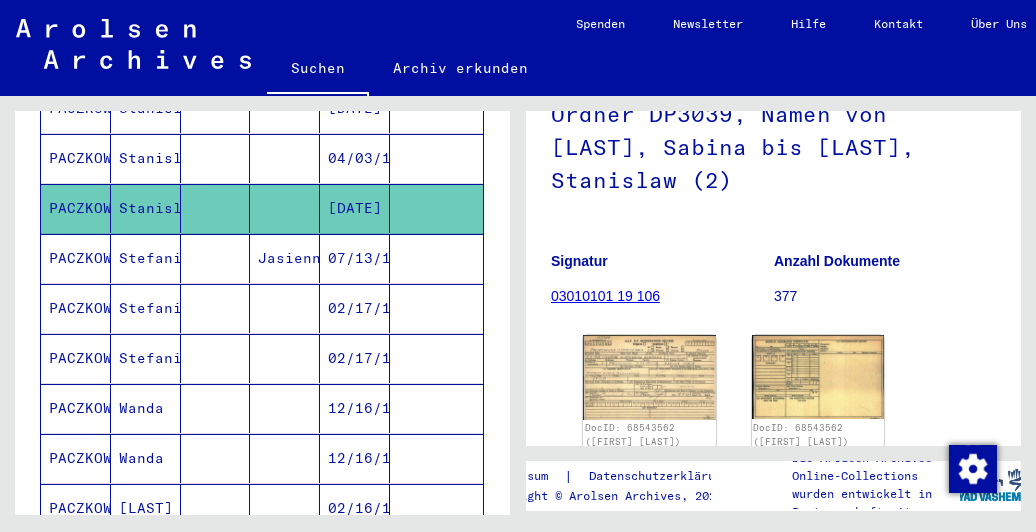 click on "PACZKOWSKA" at bounding box center [76, 308] 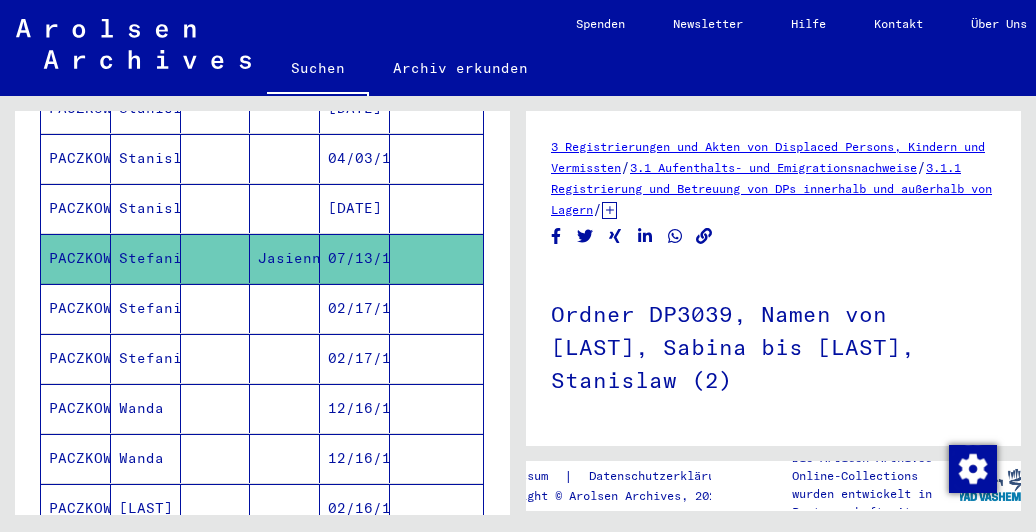 scroll, scrollTop: 300, scrollLeft: 0, axis: vertical 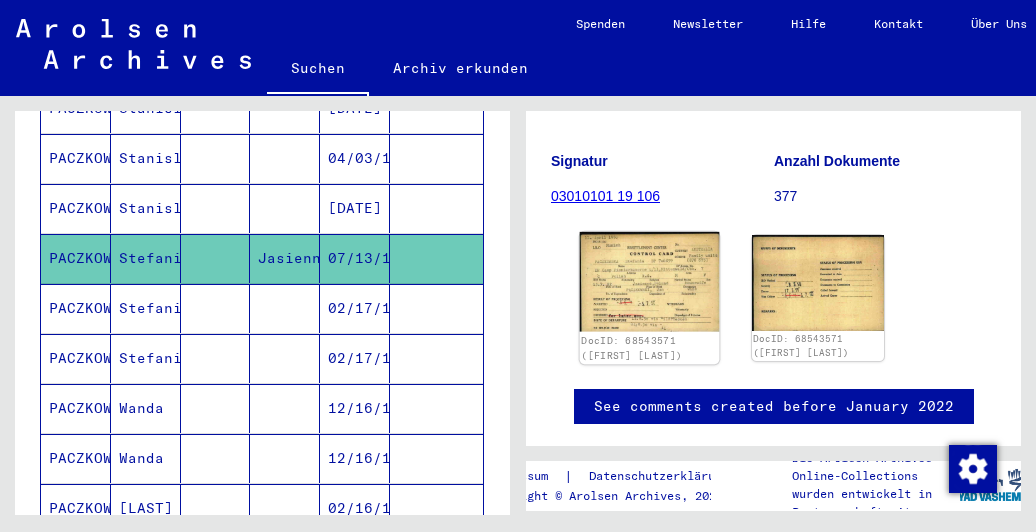 click 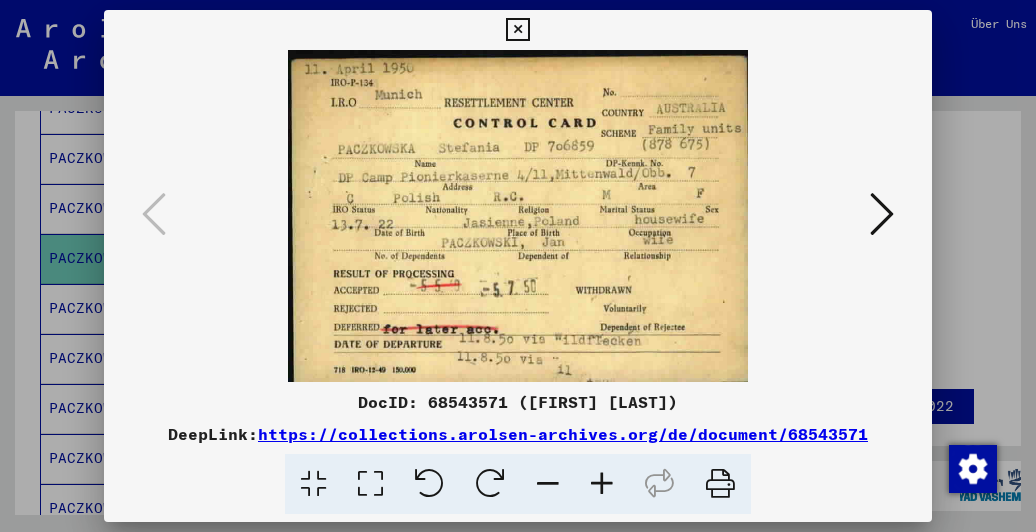 click at bounding box center (517, 30) 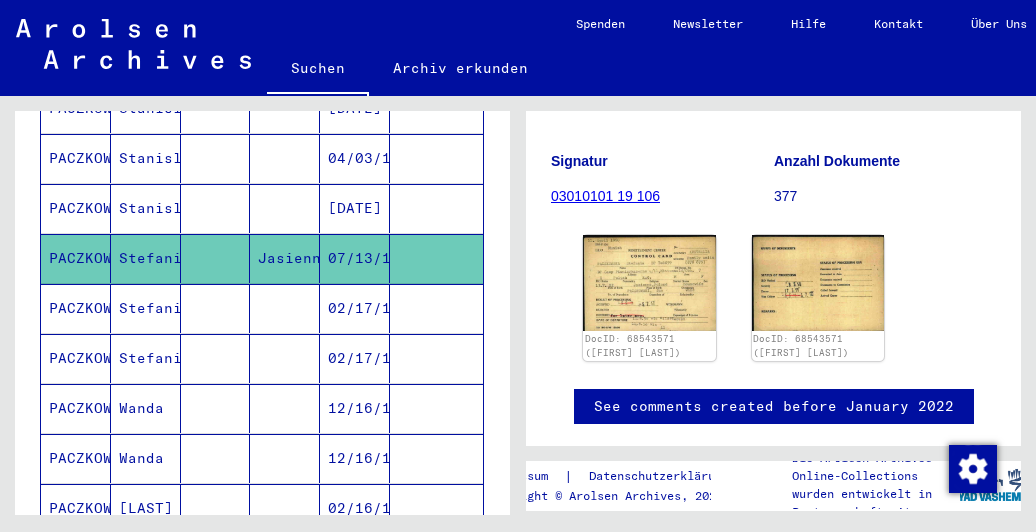 click at bounding box center (285, 358) 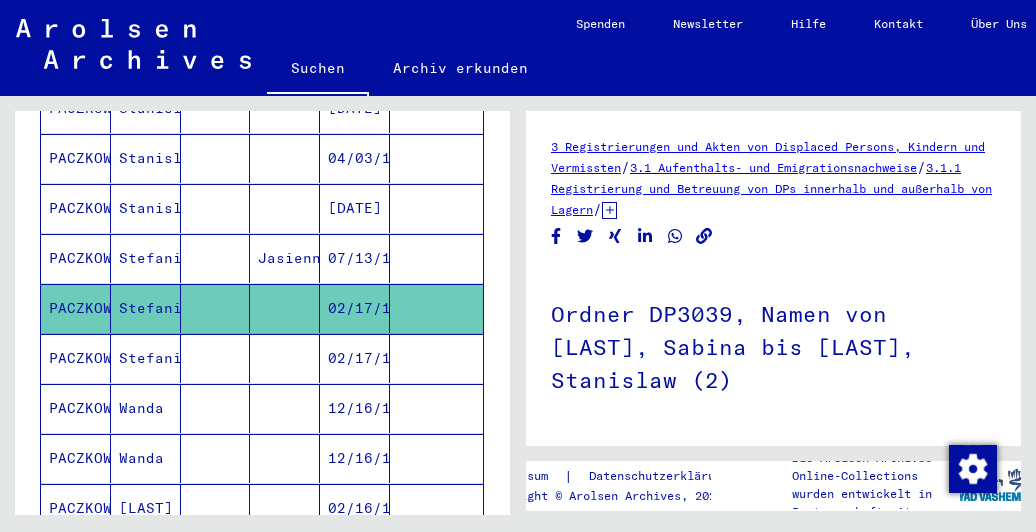 scroll, scrollTop: 300, scrollLeft: 0, axis: vertical 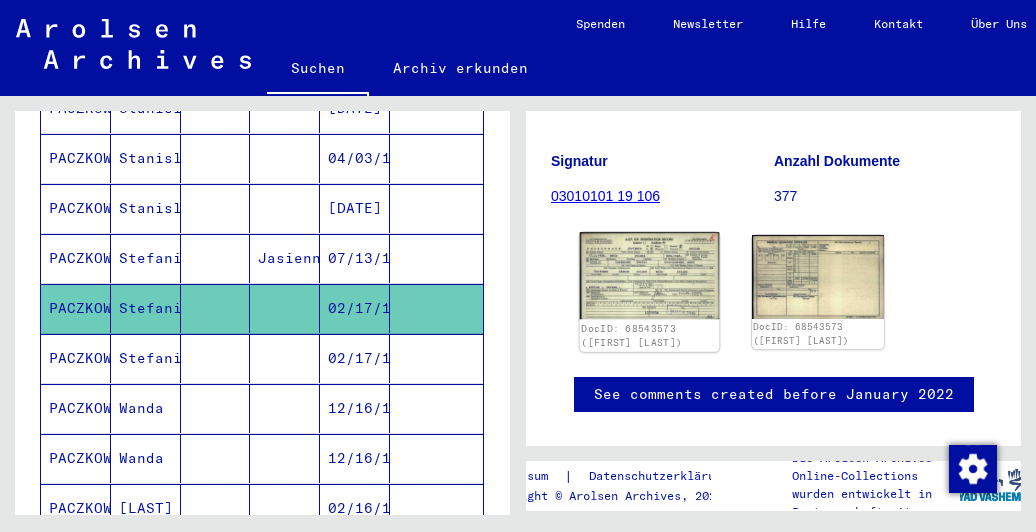 click 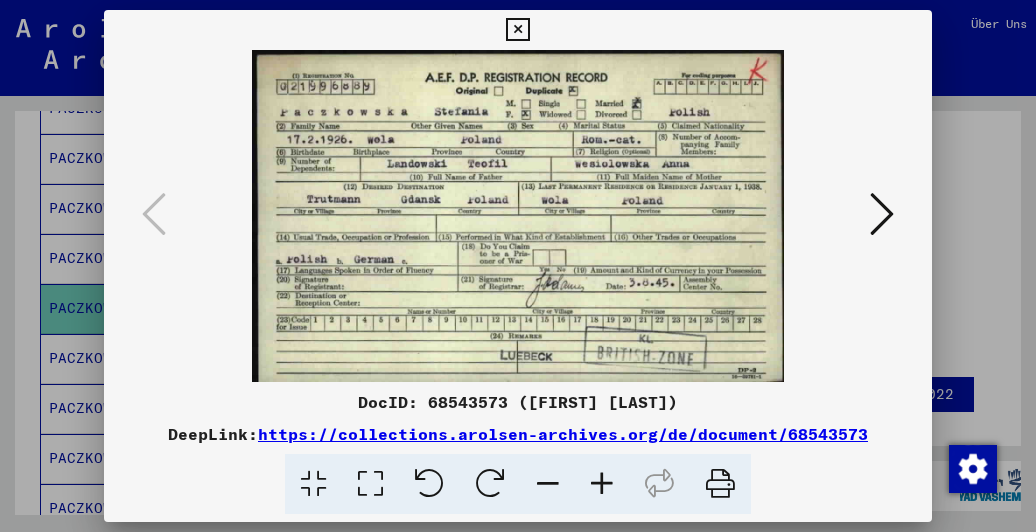 click at bounding box center (517, 30) 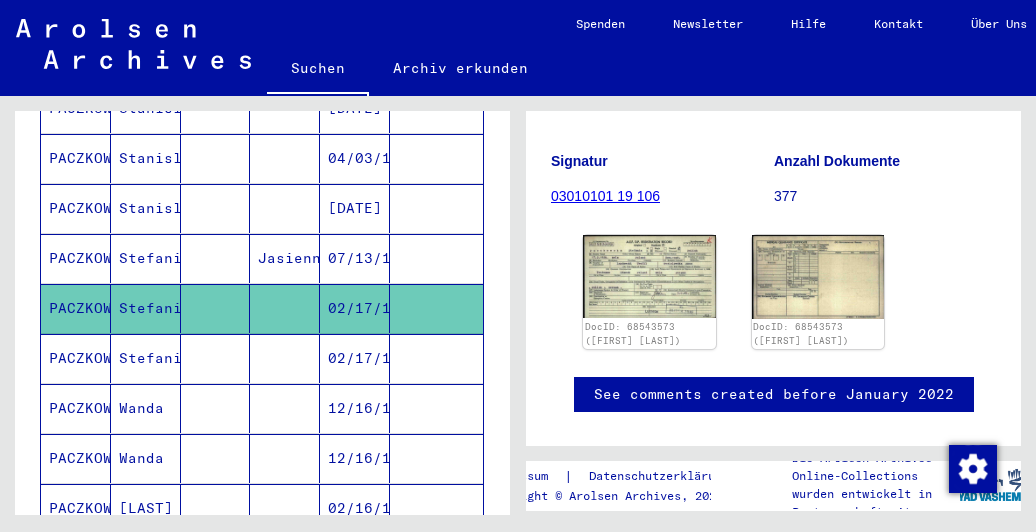 click at bounding box center [285, 408] 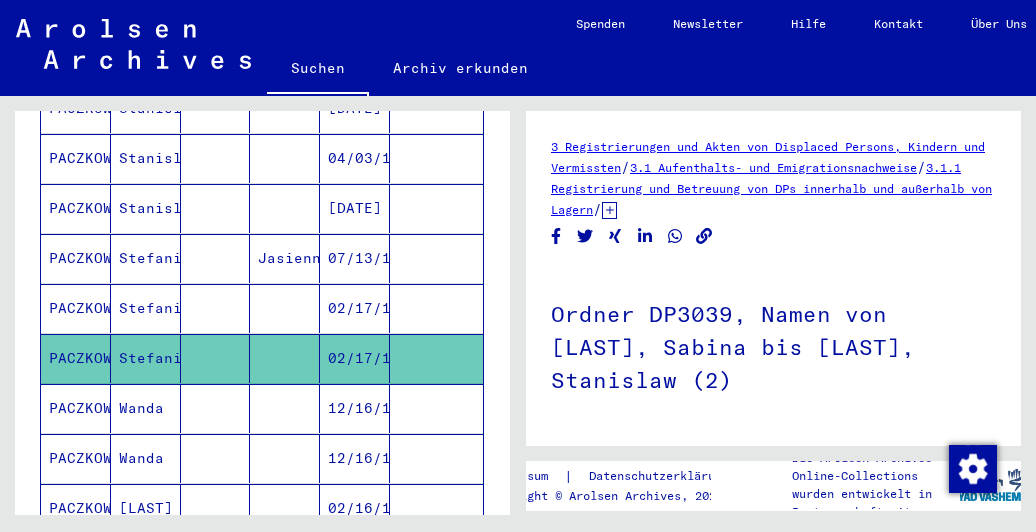 scroll, scrollTop: 200, scrollLeft: 0, axis: vertical 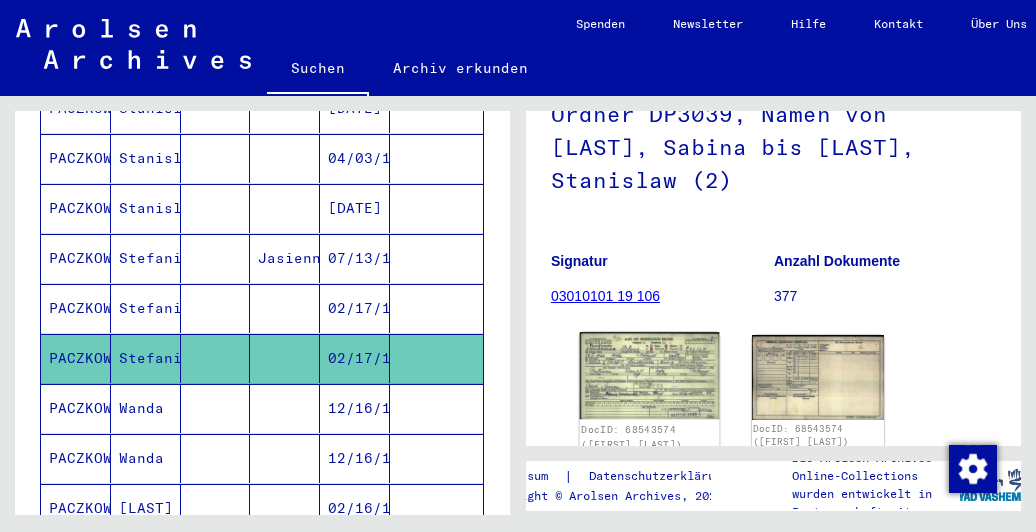 click 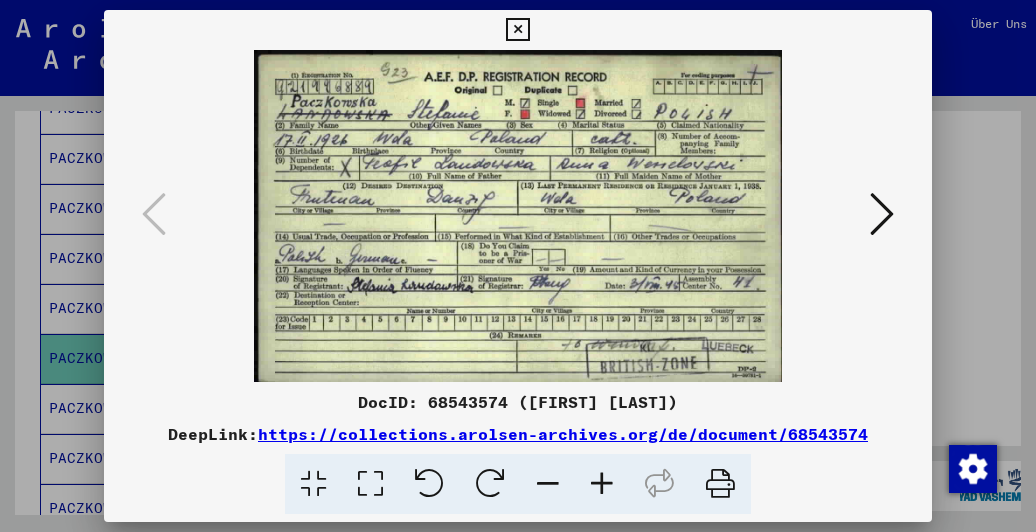 click at bounding box center [517, 30] 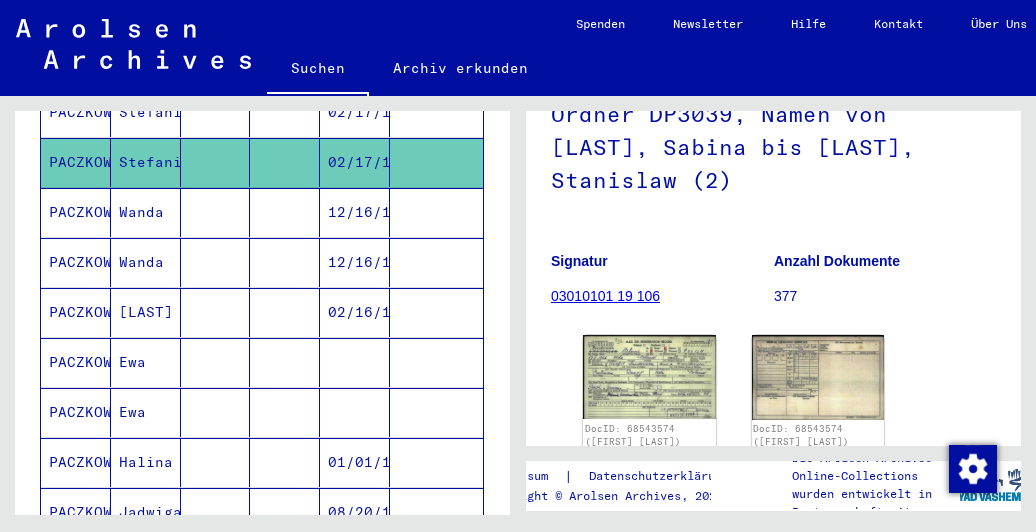 scroll, scrollTop: 600, scrollLeft: 0, axis: vertical 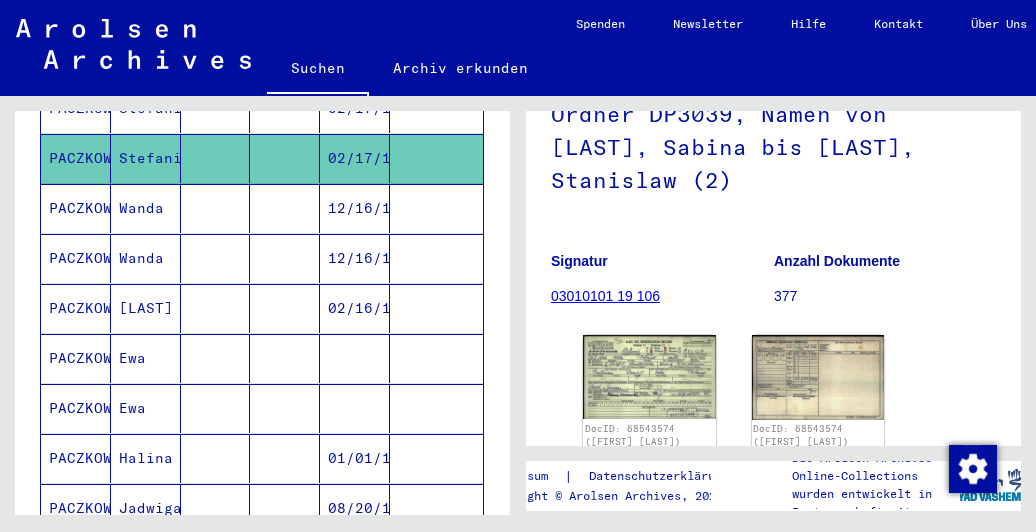 click at bounding box center (285, 258) 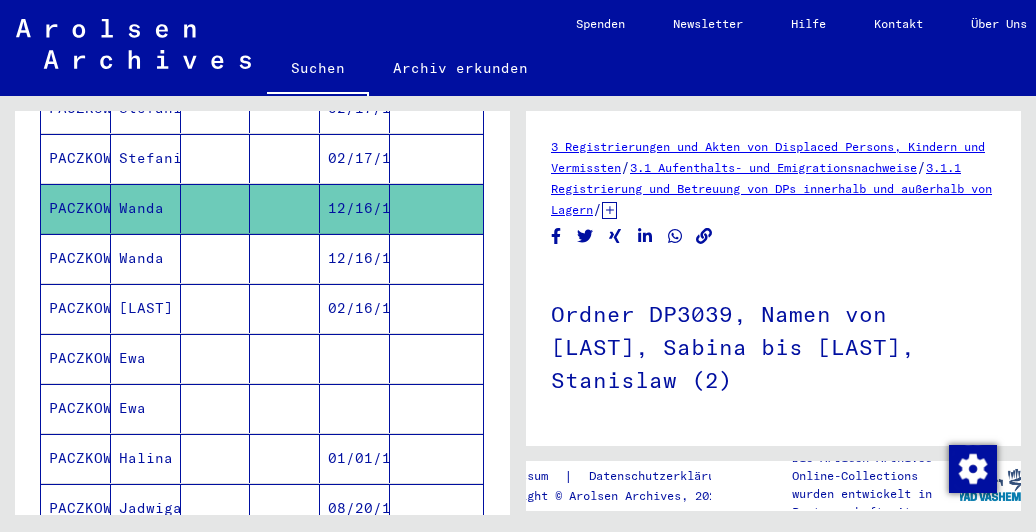 scroll, scrollTop: 200, scrollLeft: 0, axis: vertical 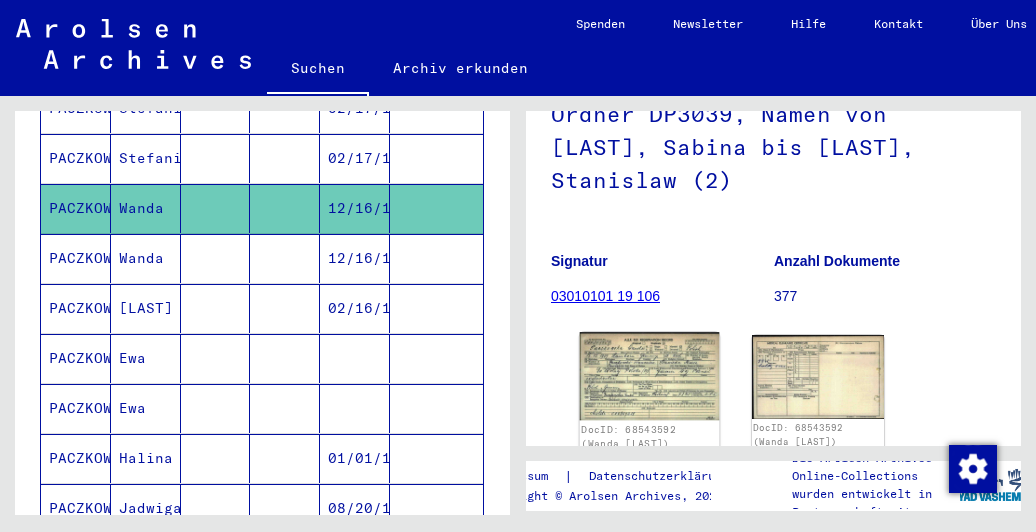 click 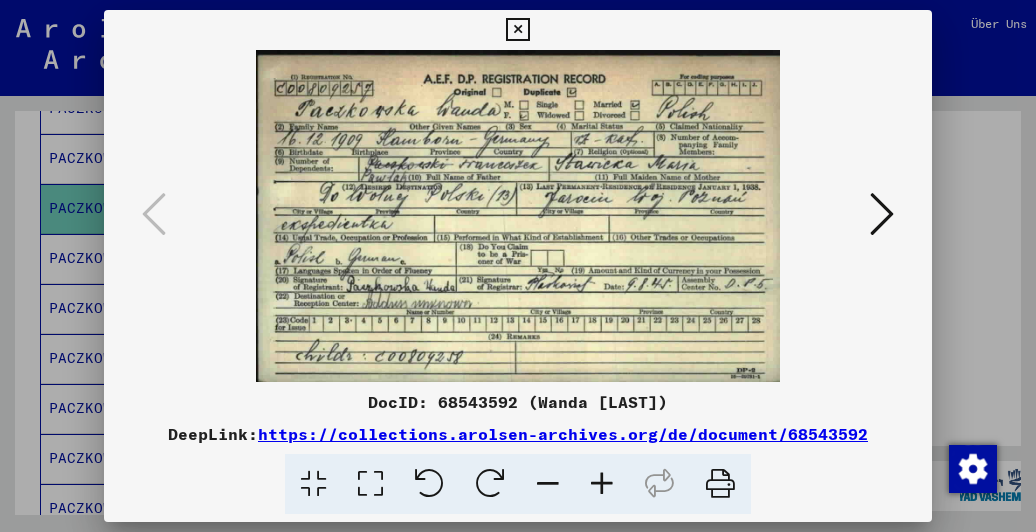 click at bounding box center [517, 30] 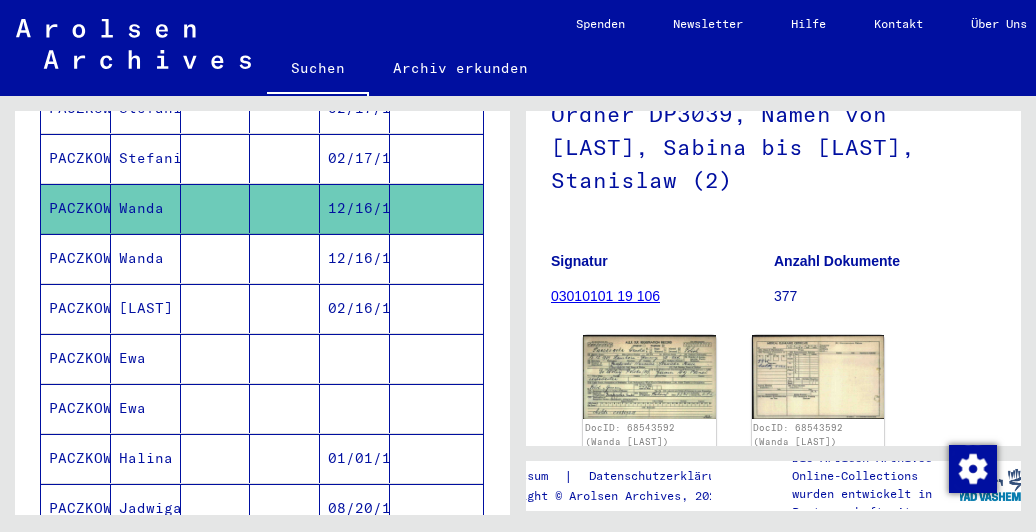 click at bounding box center [216, 408] 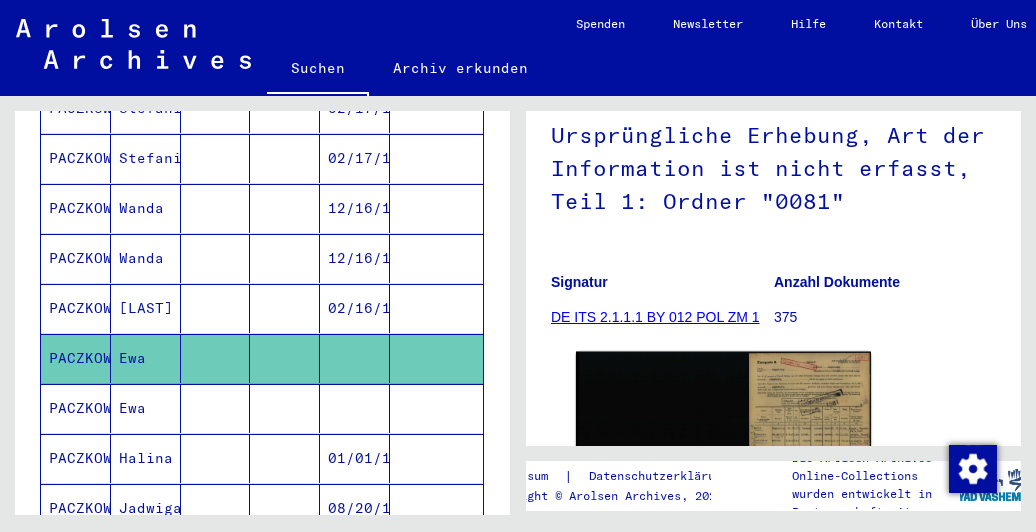 scroll, scrollTop: 400, scrollLeft: 0, axis: vertical 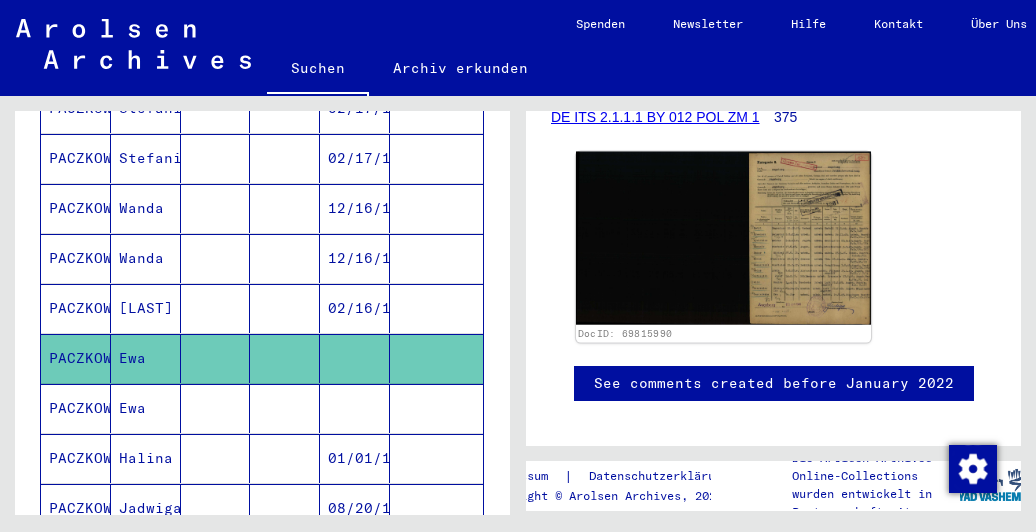 click 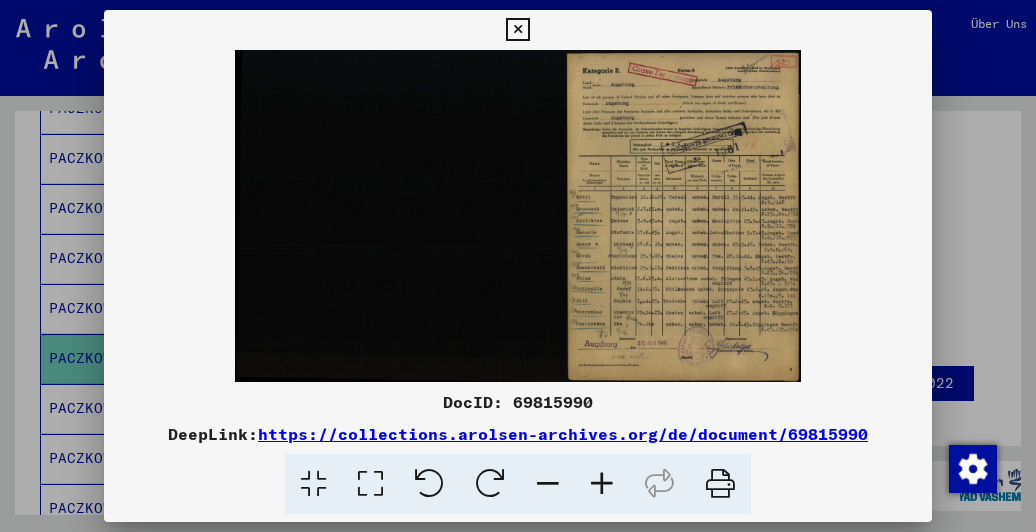 click at bounding box center (517, 30) 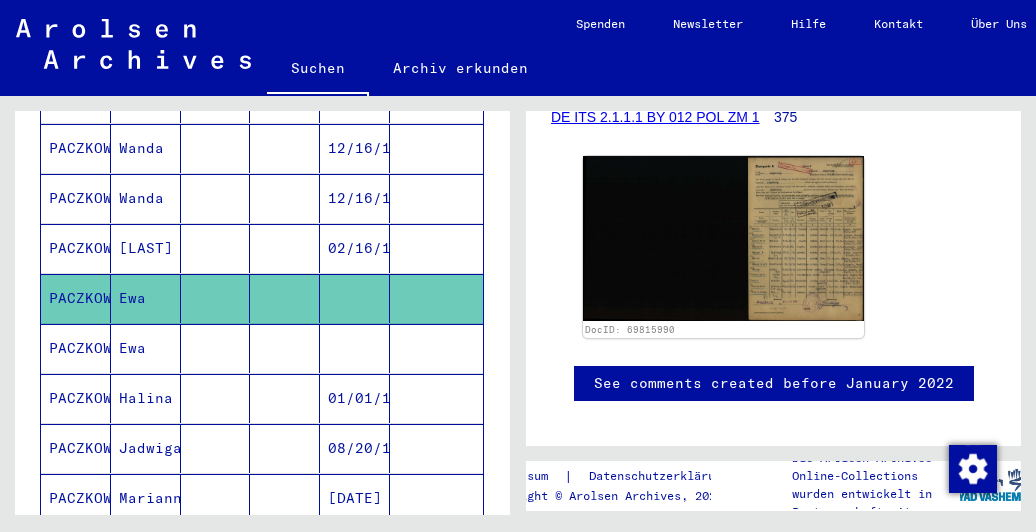 scroll, scrollTop: 700, scrollLeft: 0, axis: vertical 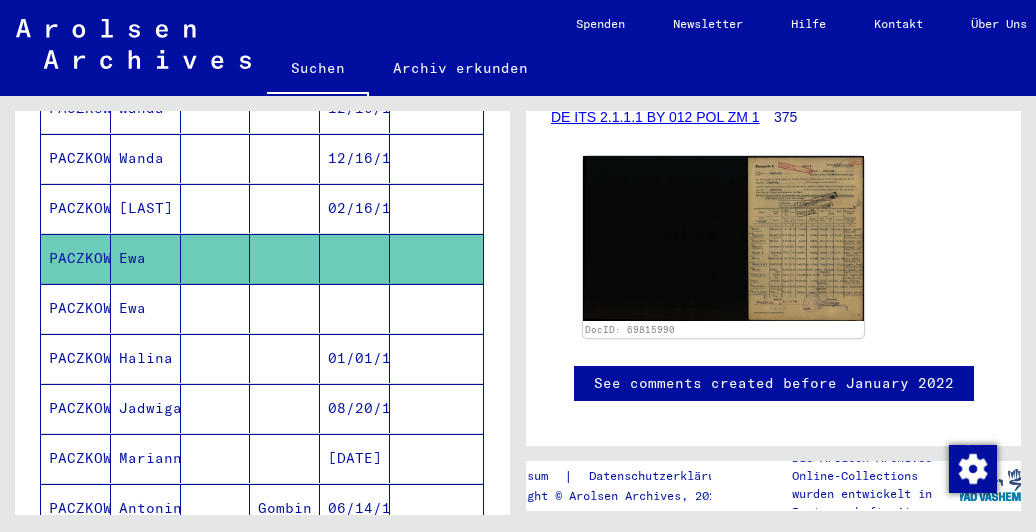 click at bounding box center [285, 408] 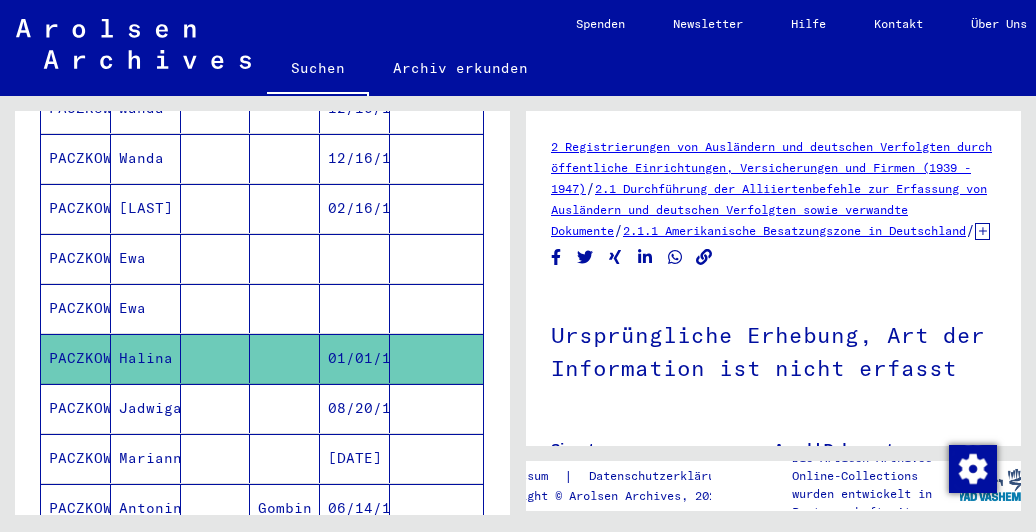 scroll, scrollTop: 400, scrollLeft: 0, axis: vertical 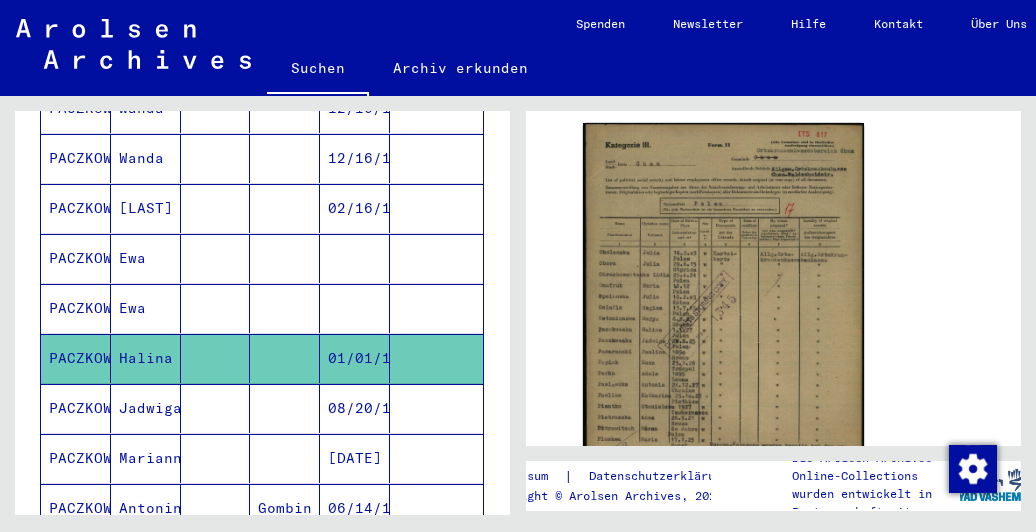click at bounding box center [436, 458] 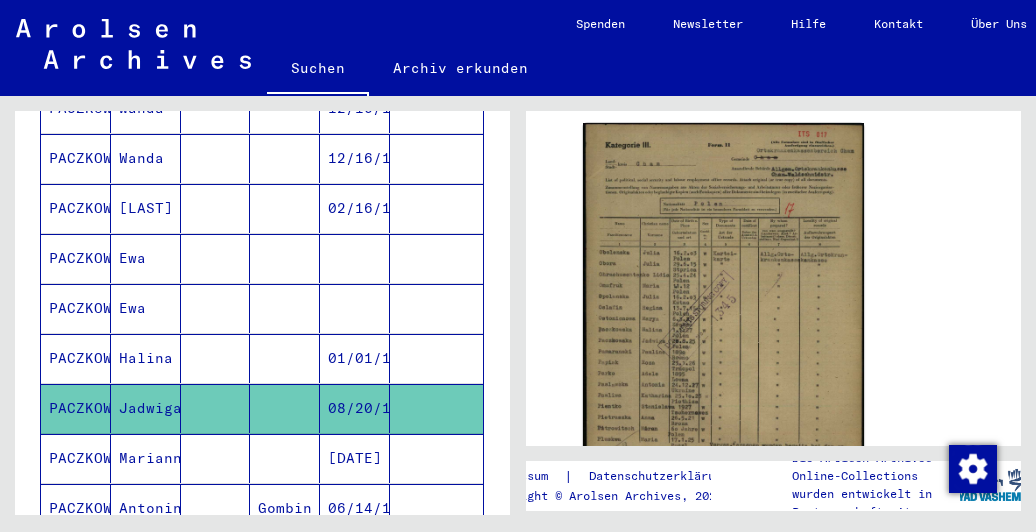 click 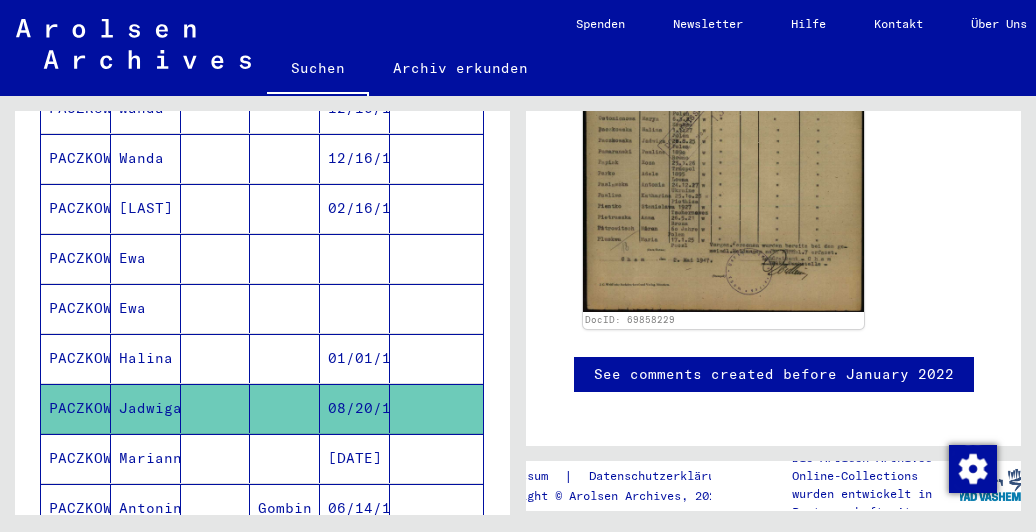 scroll, scrollTop: 400, scrollLeft: 0, axis: vertical 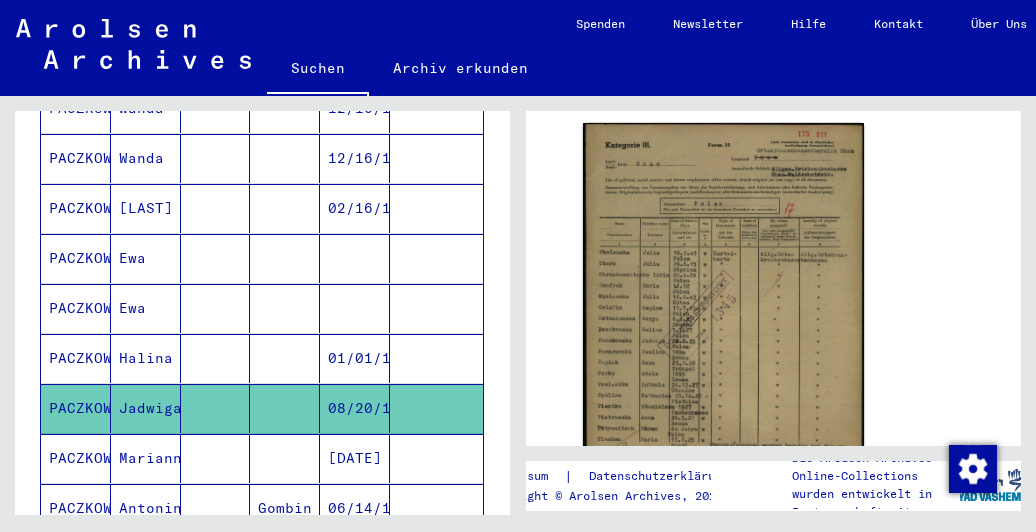 click on "Jadwiga" 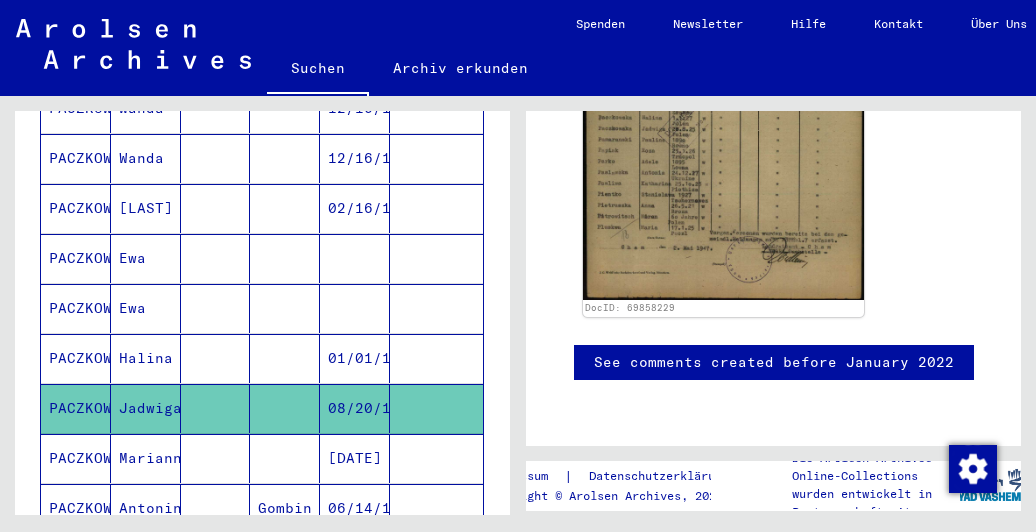 click at bounding box center [285, 508] 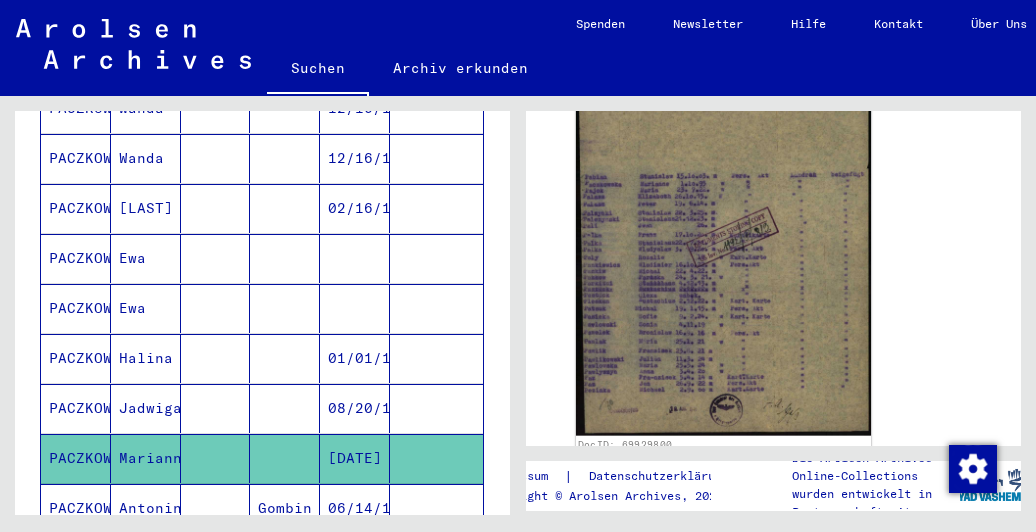 scroll, scrollTop: 300, scrollLeft: 0, axis: vertical 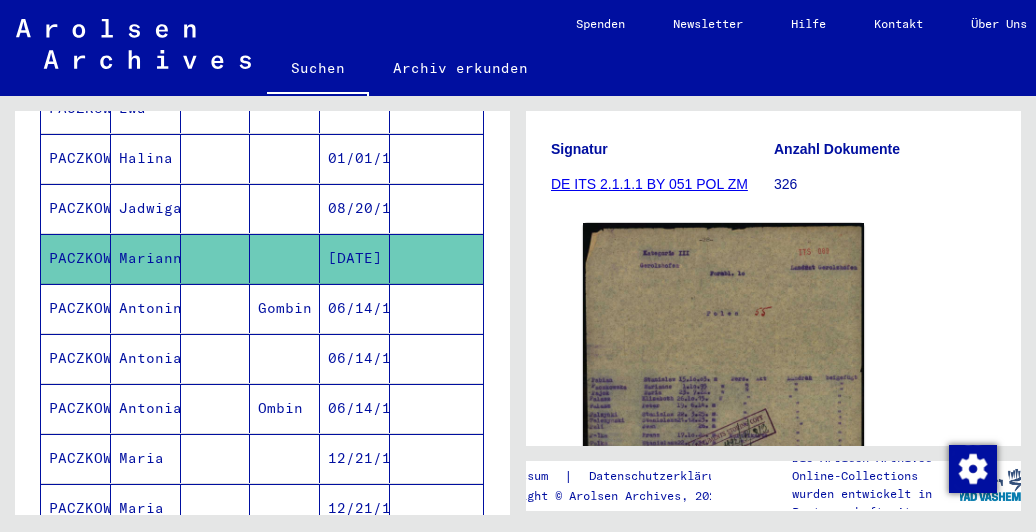 click at bounding box center (216, 358) 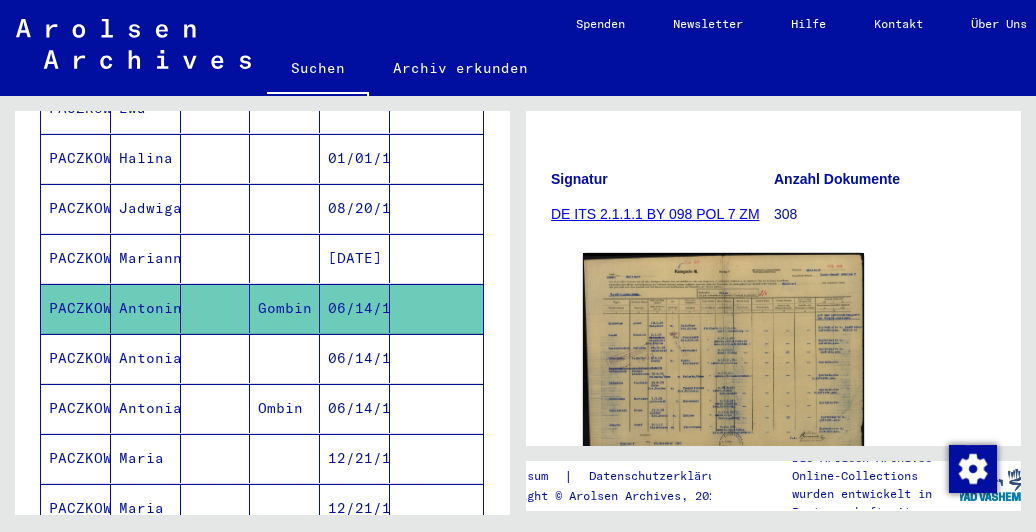 scroll, scrollTop: 337, scrollLeft: 0, axis: vertical 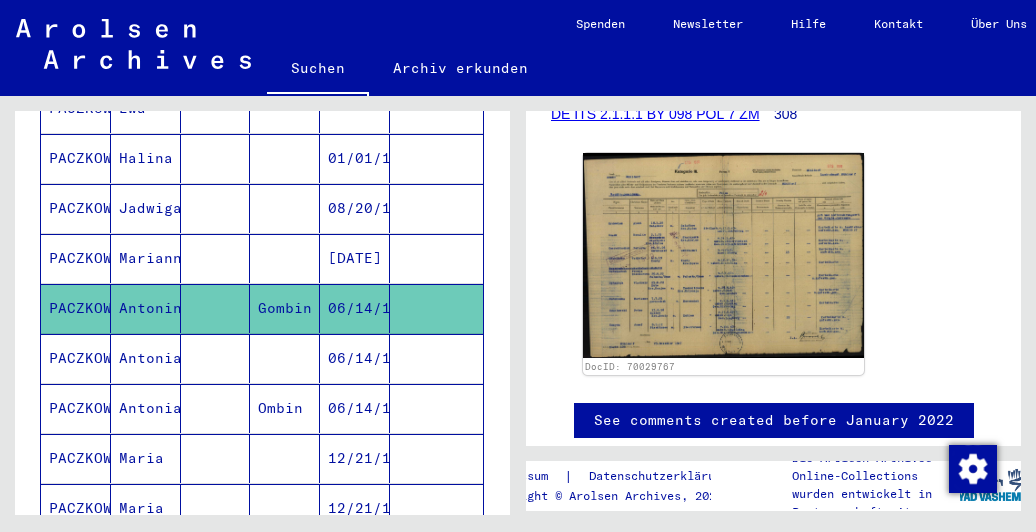 click at bounding box center (216, 408) 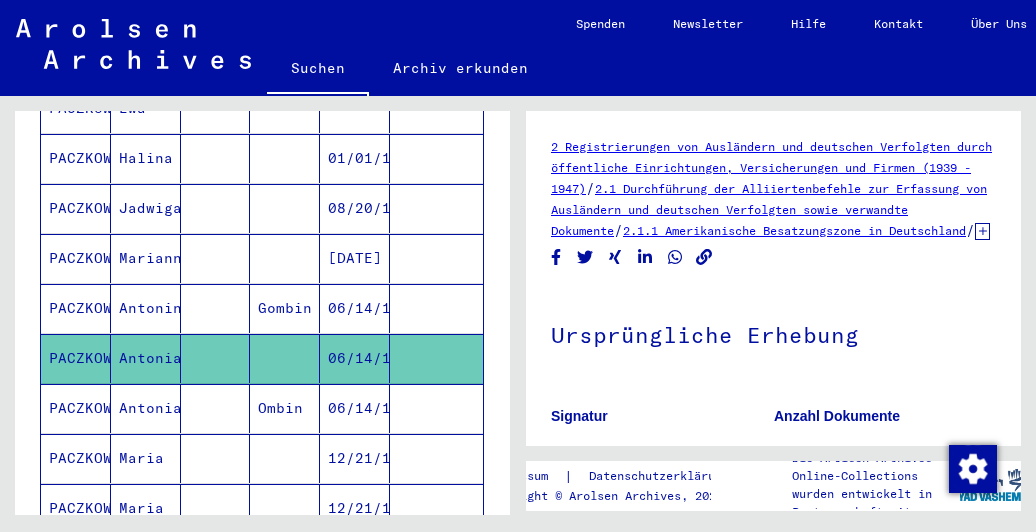 scroll, scrollTop: 400, scrollLeft: 0, axis: vertical 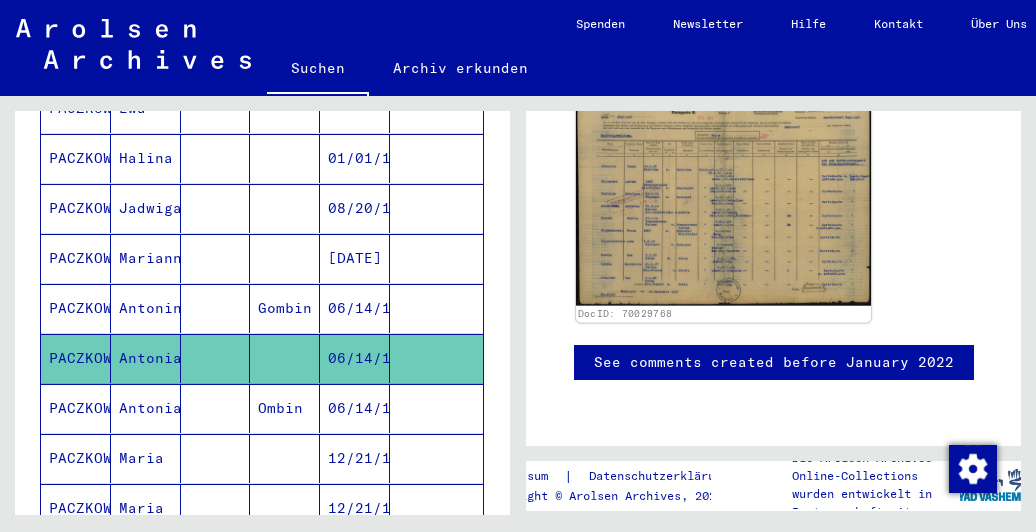 click 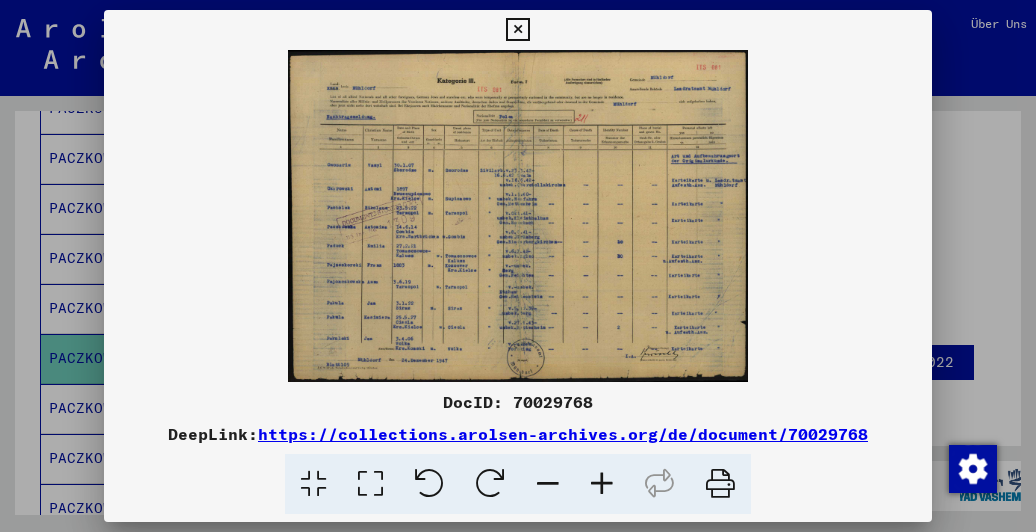 scroll, scrollTop: 378, scrollLeft: 0, axis: vertical 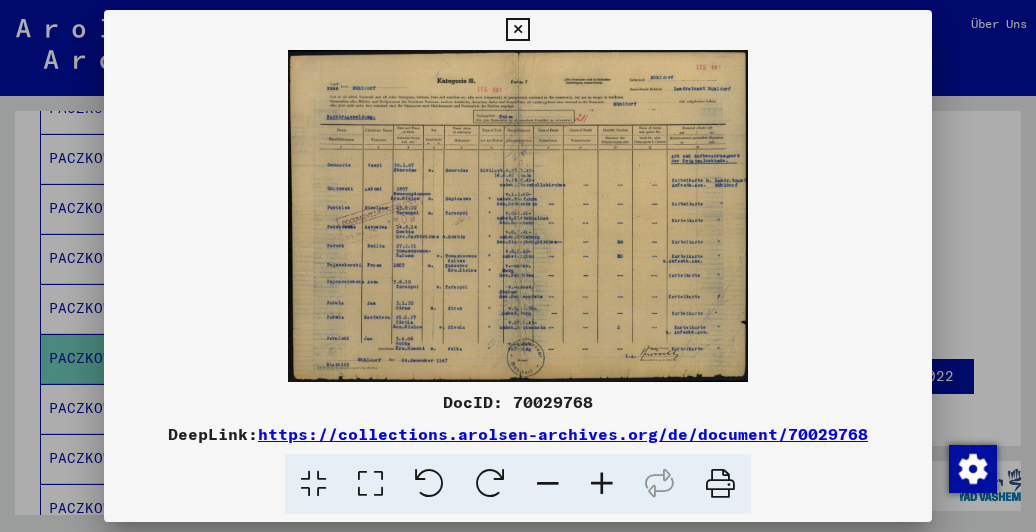click at bounding box center [517, 30] 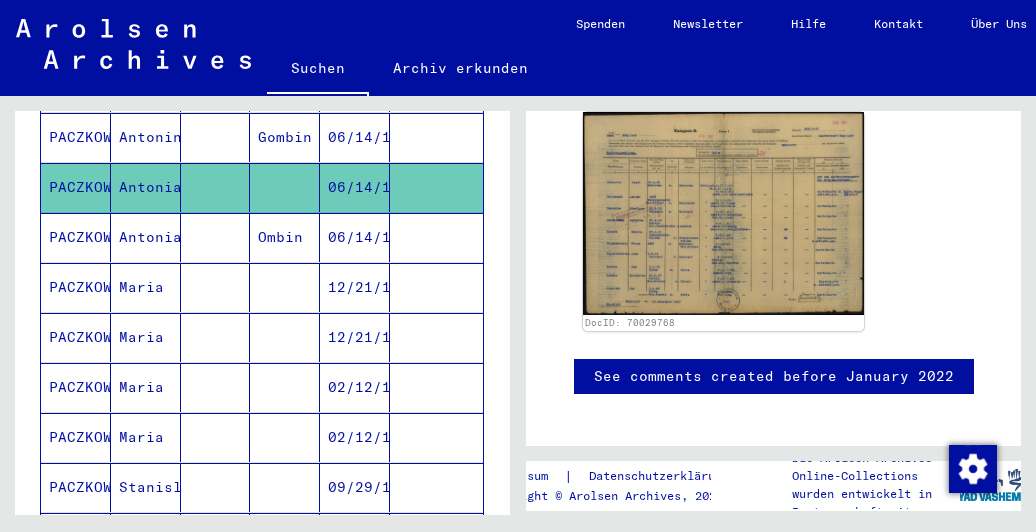 scroll, scrollTop: 1100, scrollLeft: 0, axis: vertical 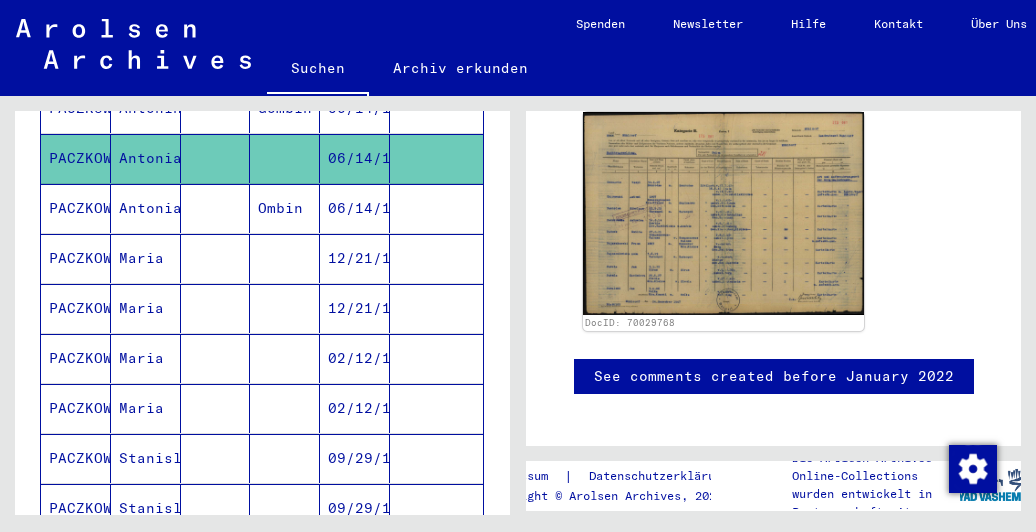 click at bounding box center (285, 308) 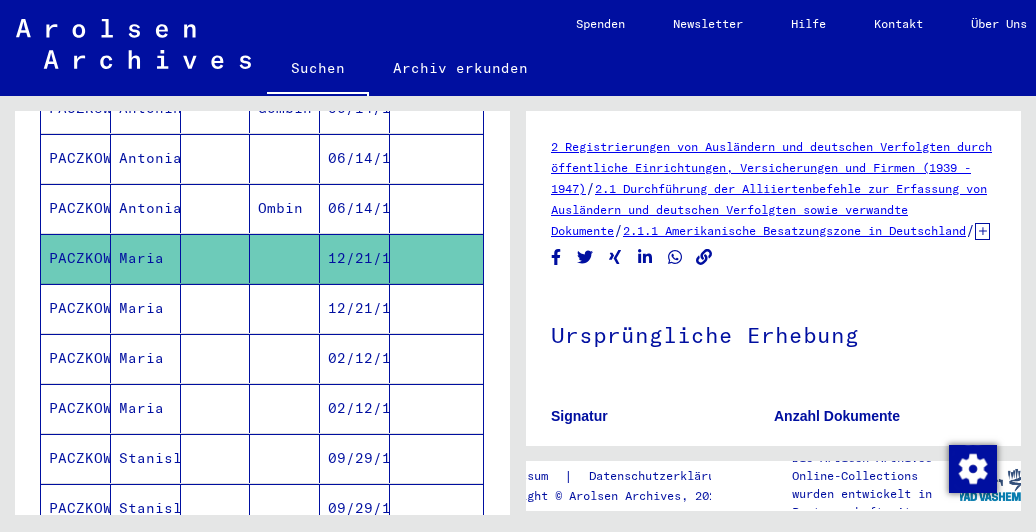 scroll, scrollTop: 300, scrollLeft: 0, axis: vertical 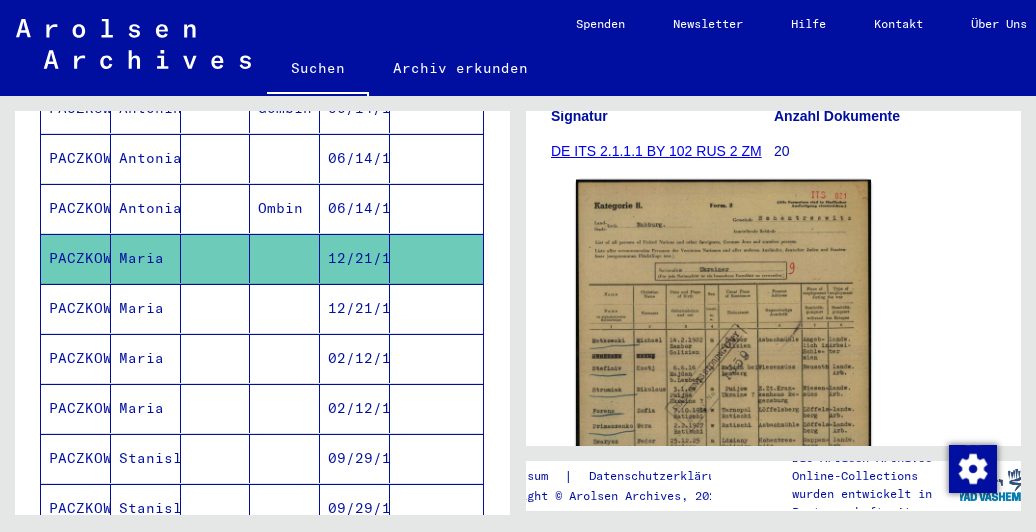 click 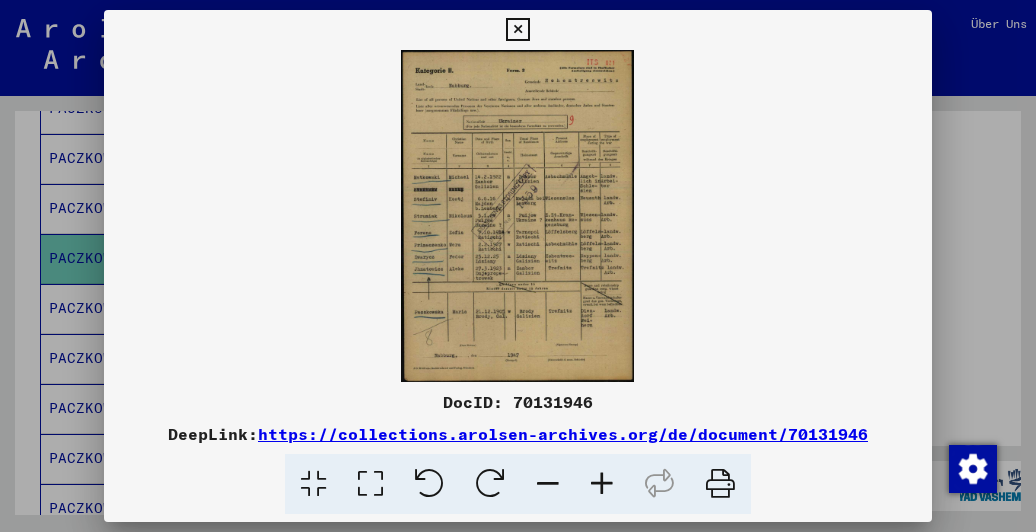 click at bounding box center (517, 30) 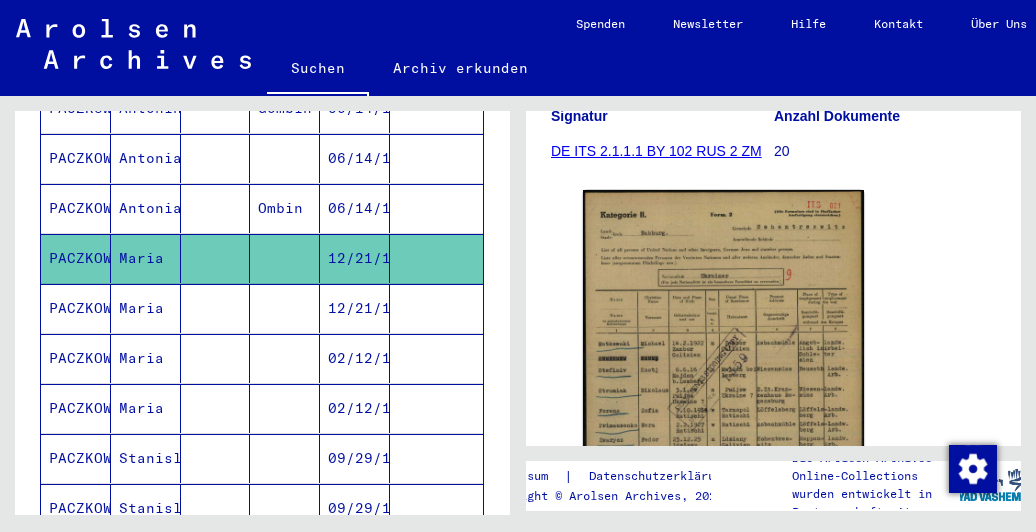 click at bounding box center [216, 508] 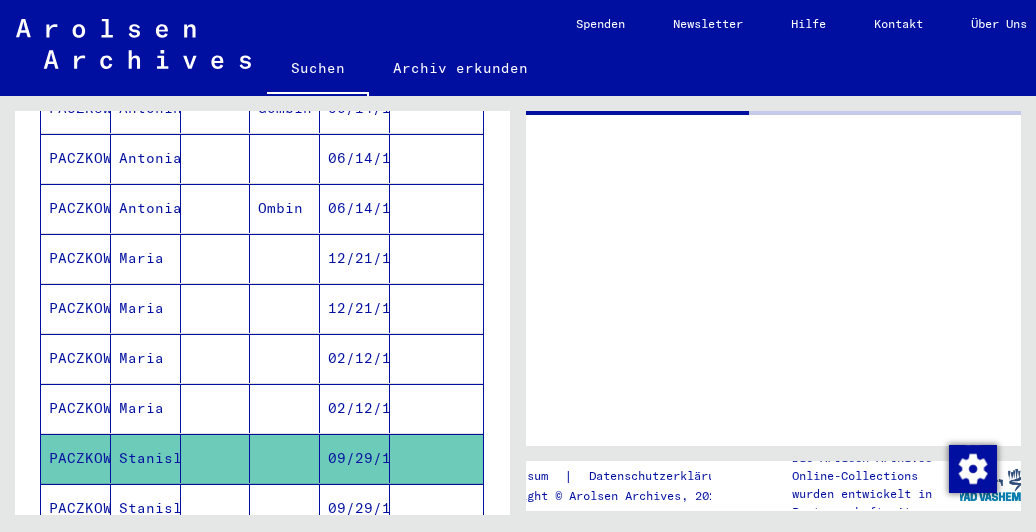scroll, scrollTop: 0, scrollLeft: 0, axis: both 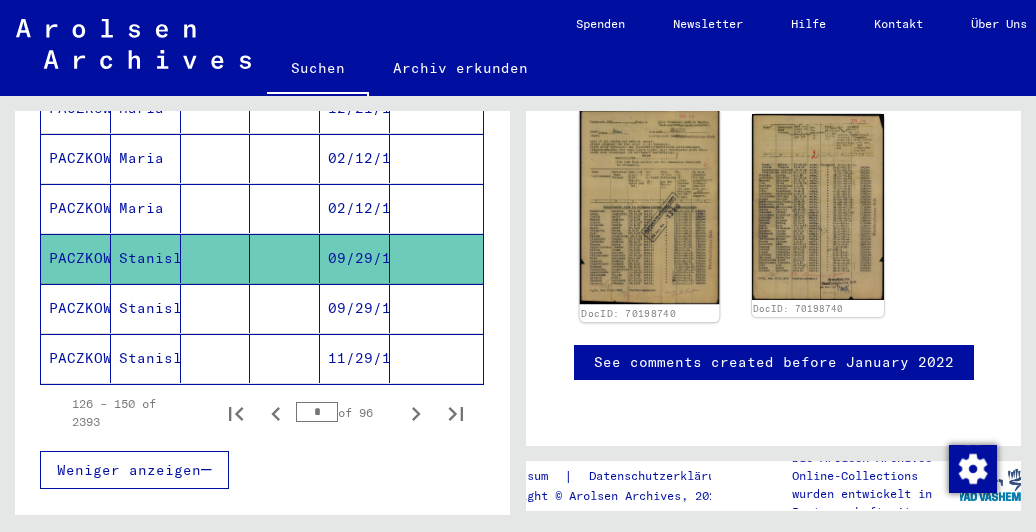 click 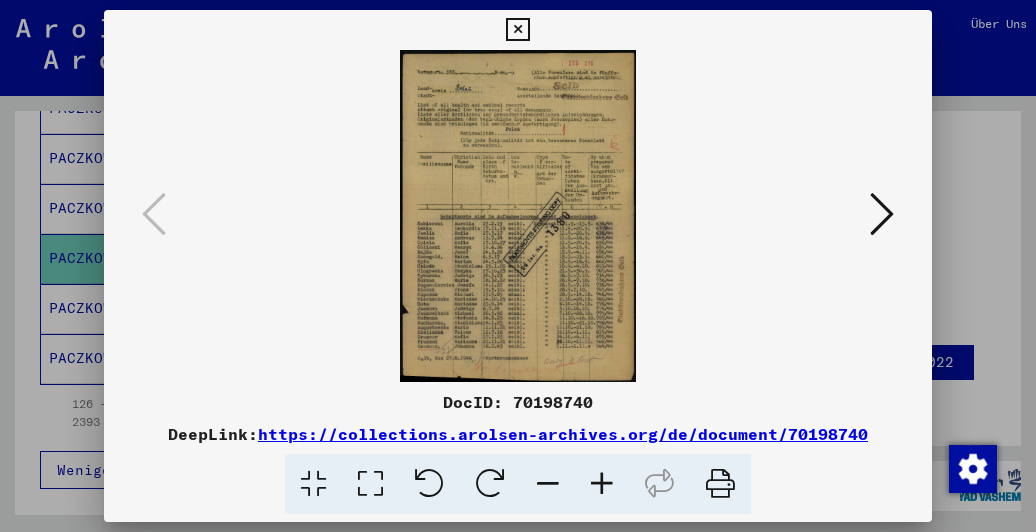 scroll, scrollTop: 378, scrollLeft: 0, axis: vertical 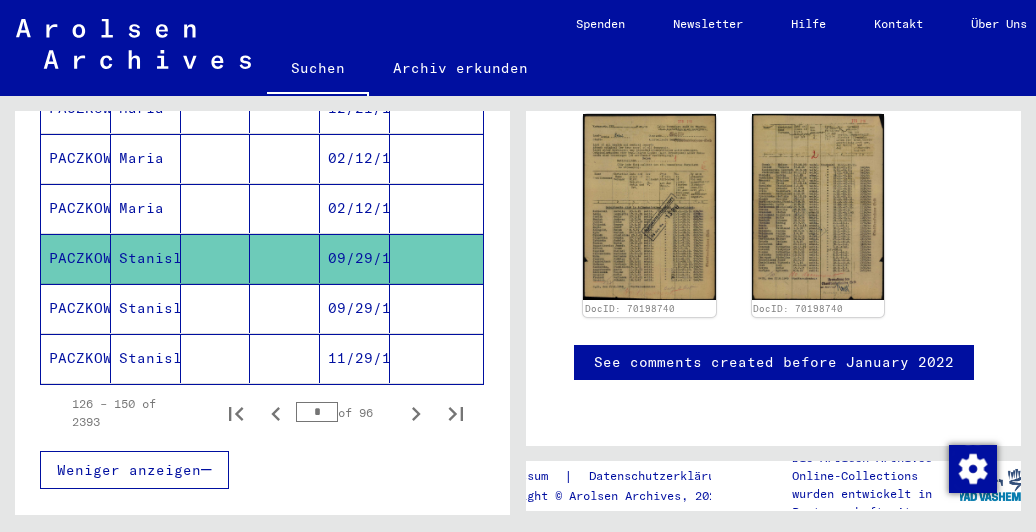 click 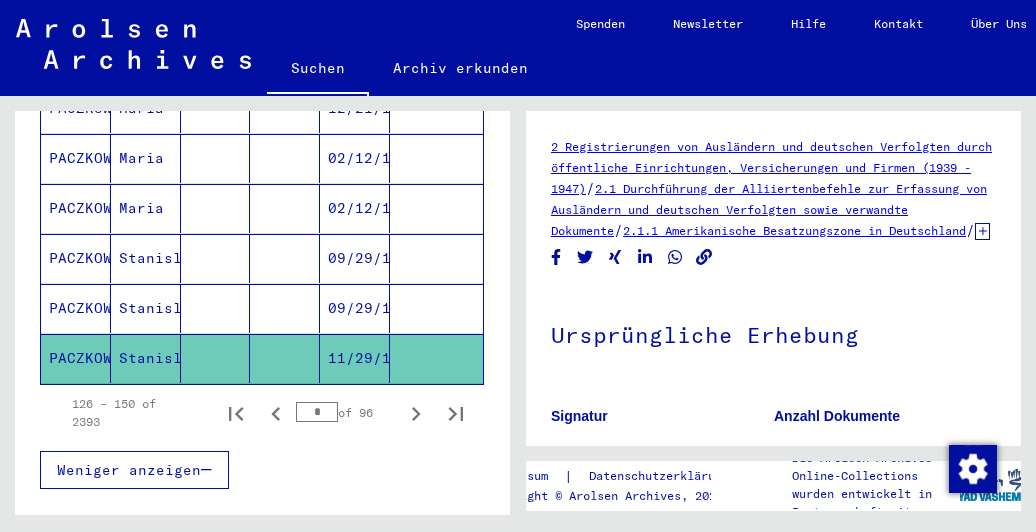 scroll, scrollTop: 300, scrollLeft: 0, axis: vertical 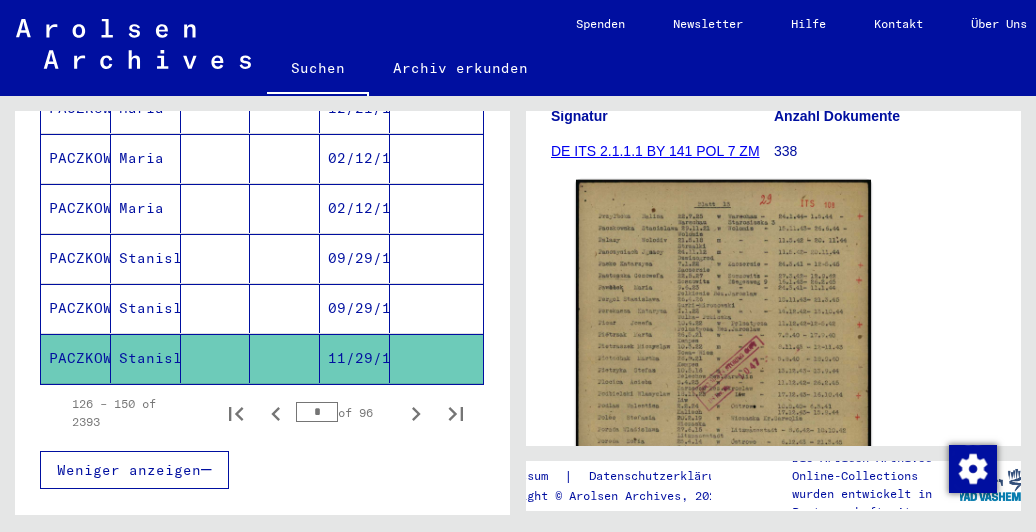 click 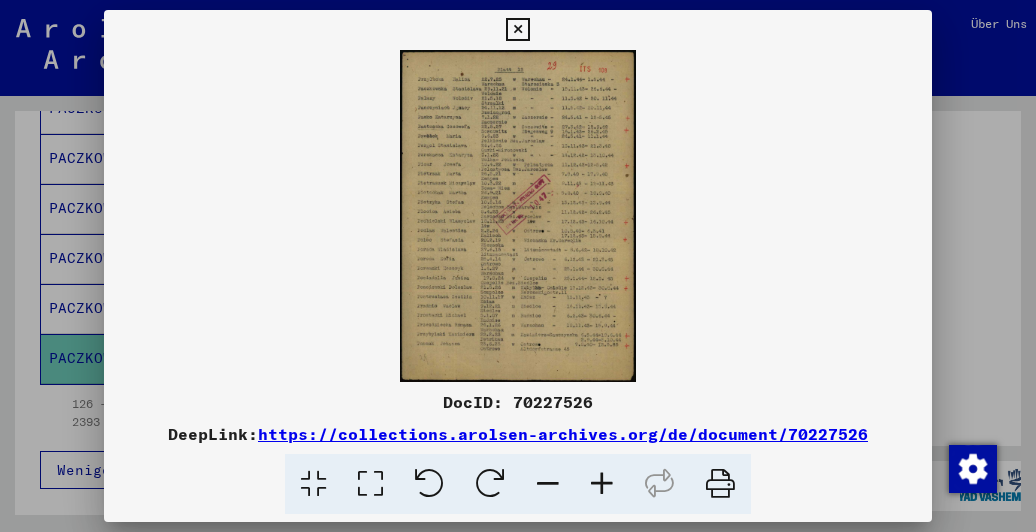 click at bounding box center [517, 30] 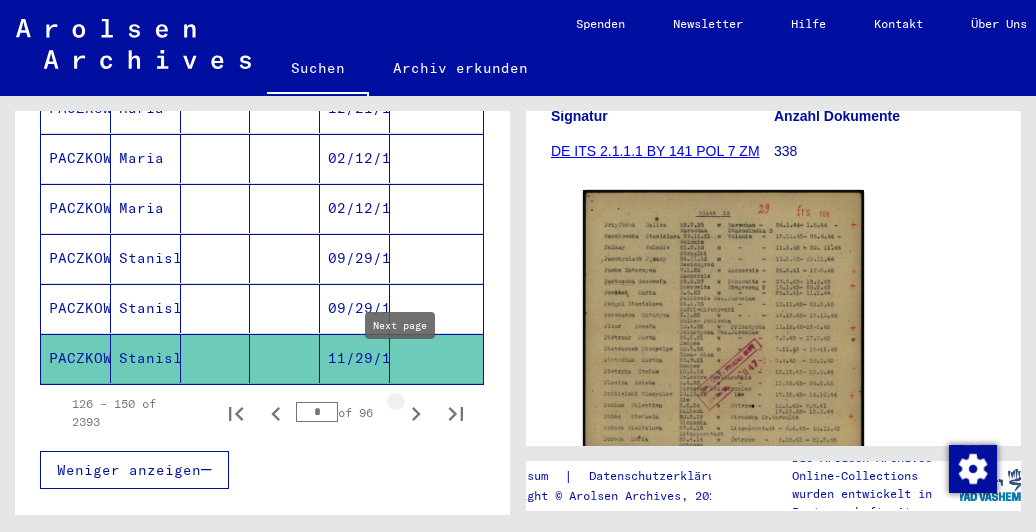click 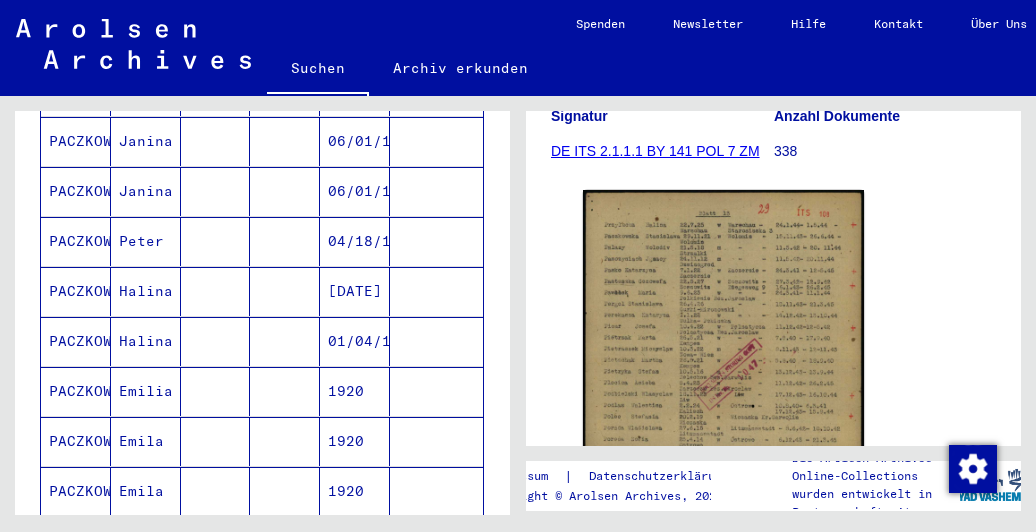 scroll, scrollTop: 700, scrollLeft: 0, axis: vertical 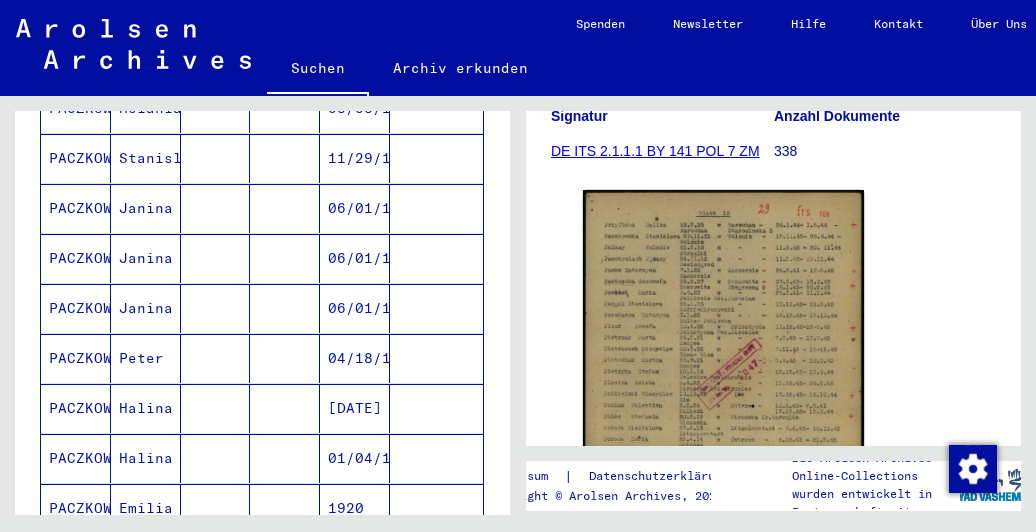 click at bounding box center [216, 258] 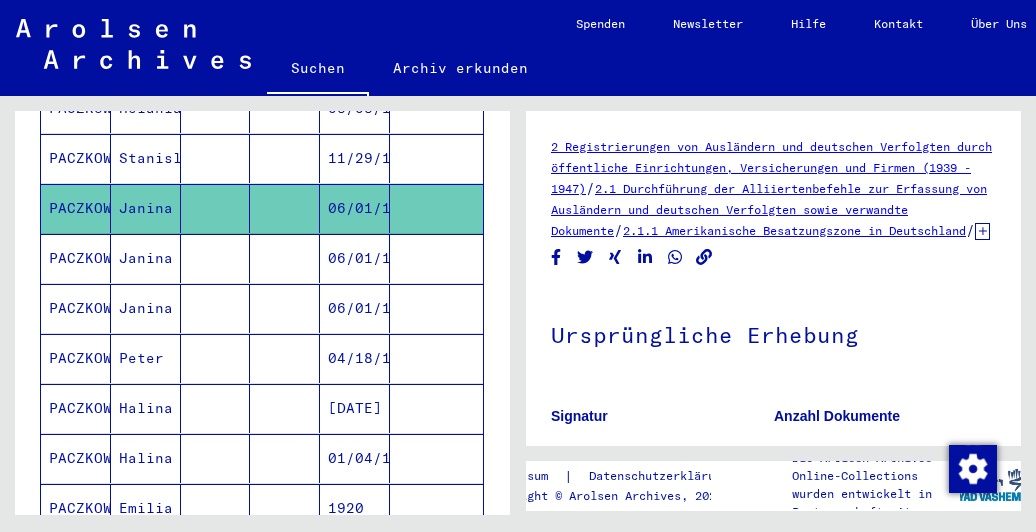 scroll, scrollTop: 300, scrollLeft: 0, axis: vertical 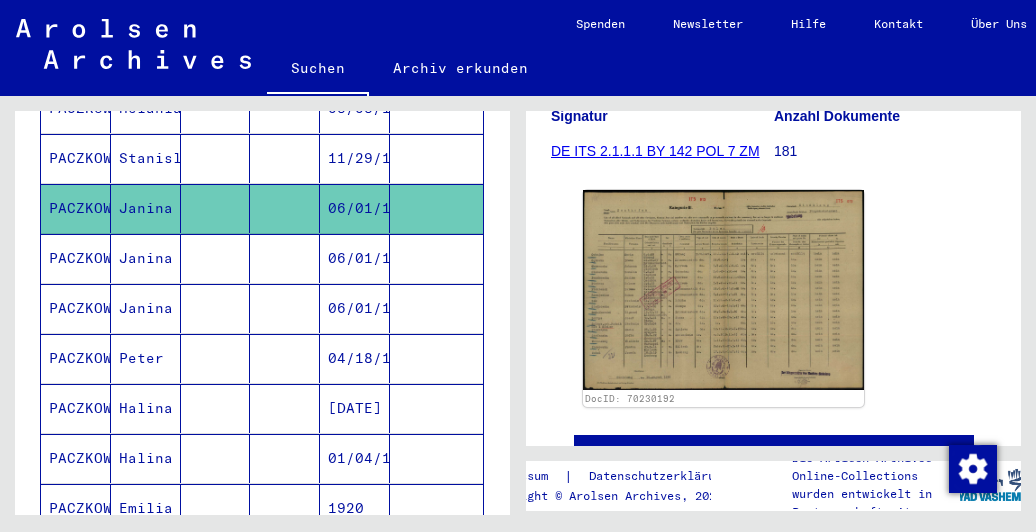click on "Halina" at bounding box center [146, 458] 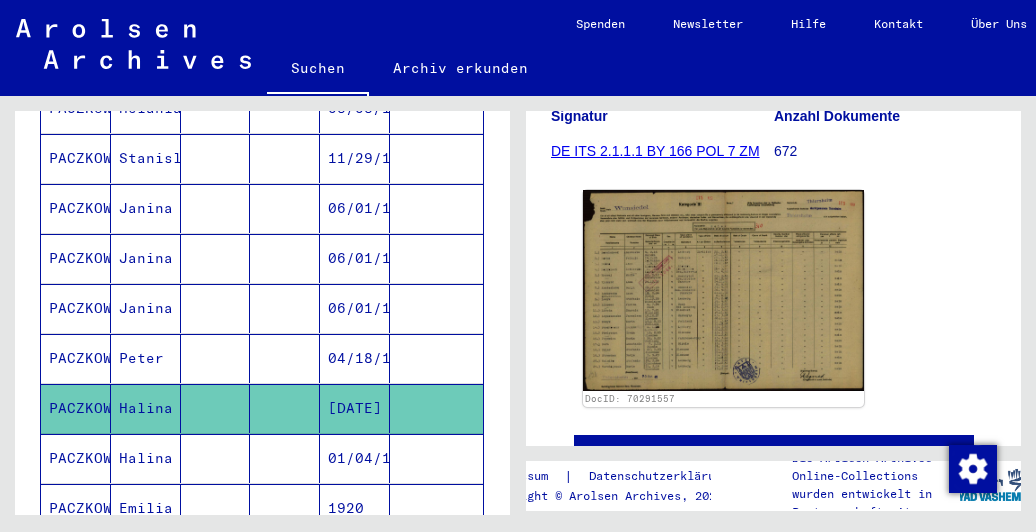scroll, scrollTop: 0, scrollLeft: 0, axis: both 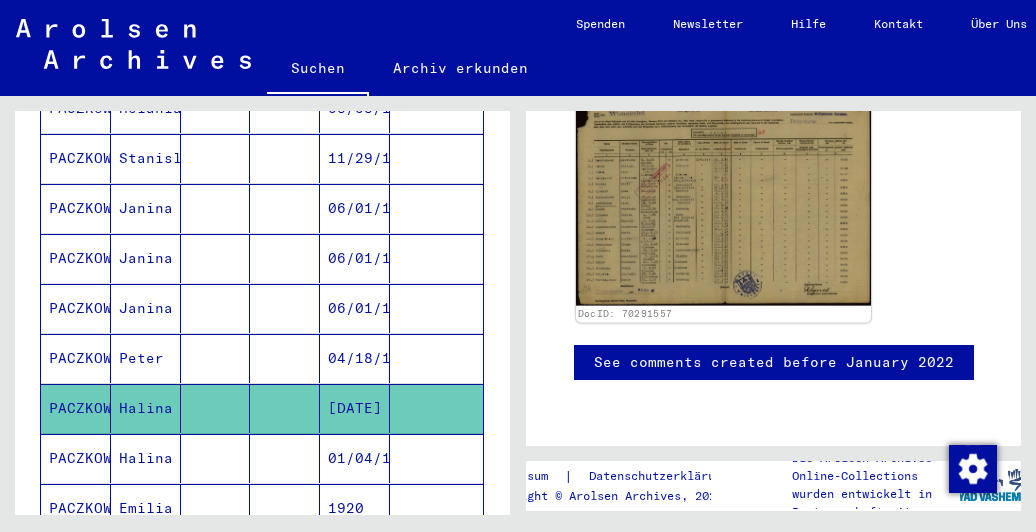 click 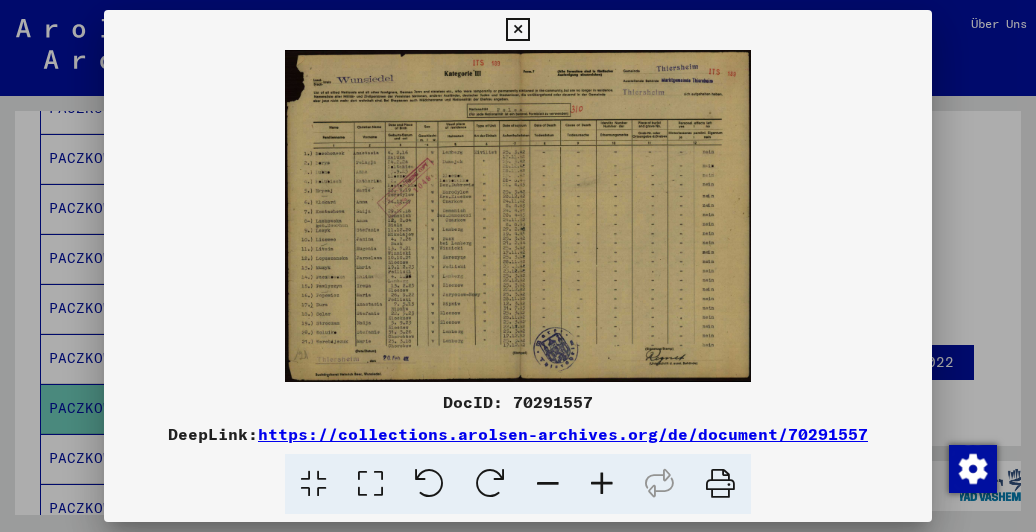 scroll, scrollTop: 378, scrollLeft: 0, axis: vertical 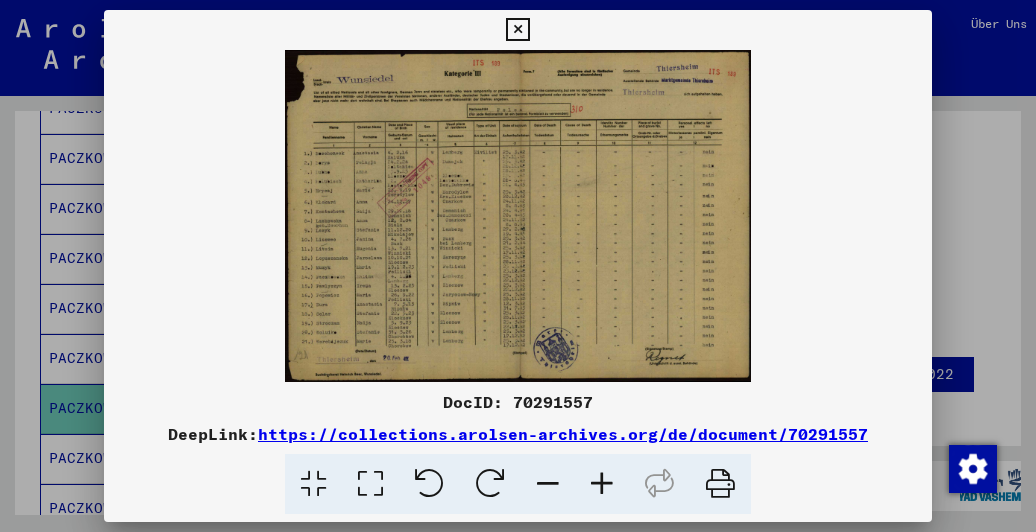 click at bounding box center [517, 30] 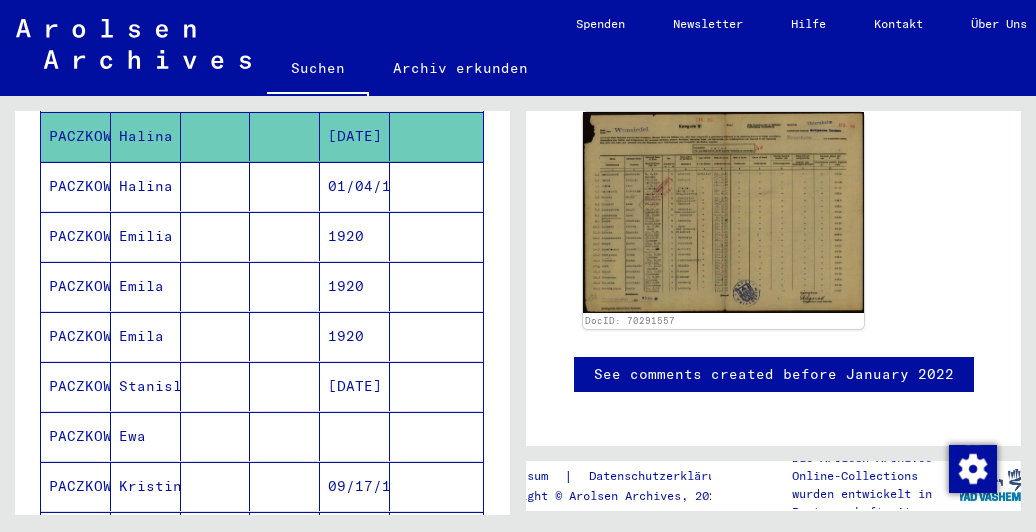 scroll, scrollTop: 1000, scrollLeft: 0, axis: vertical 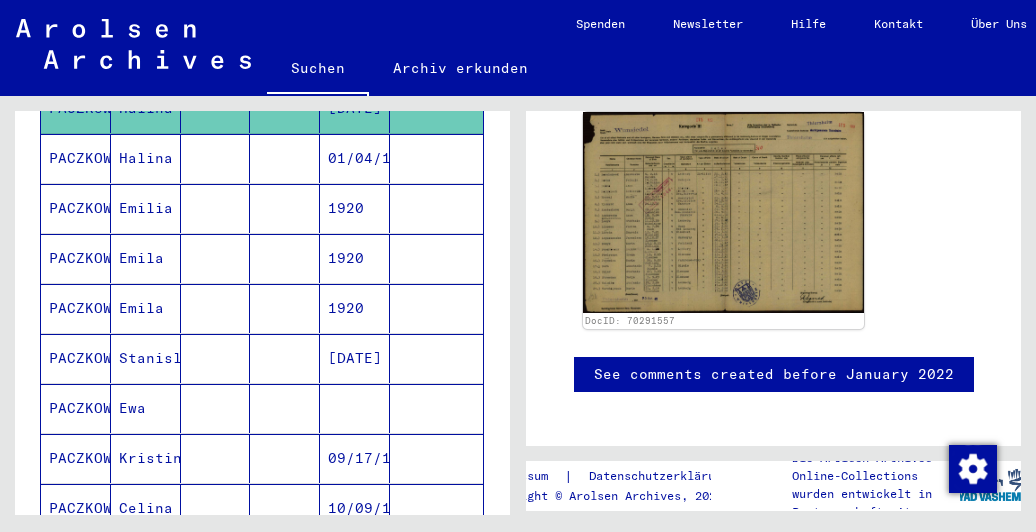 click at bounding box center [285, 258] 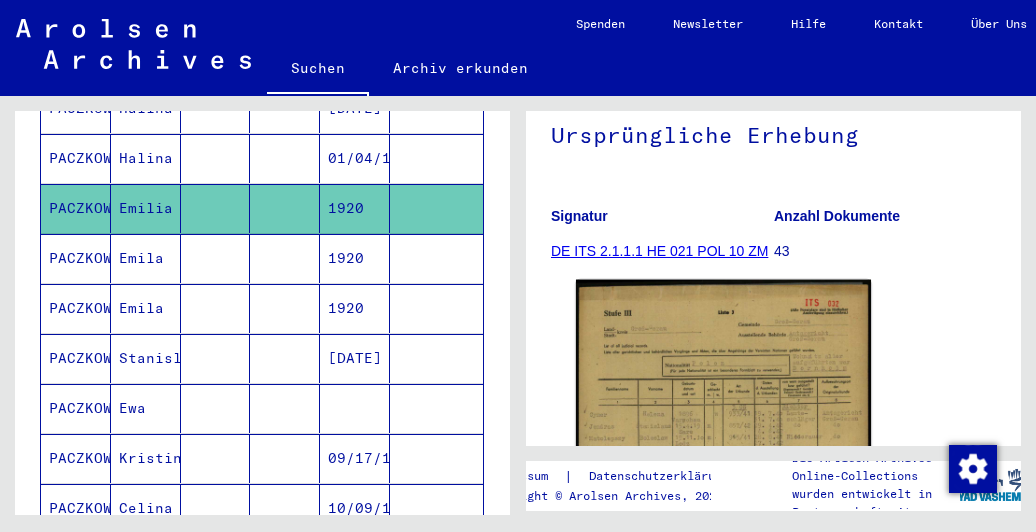 scroll, scrollTop: 400, scrollLeft: 0, axis: vertical 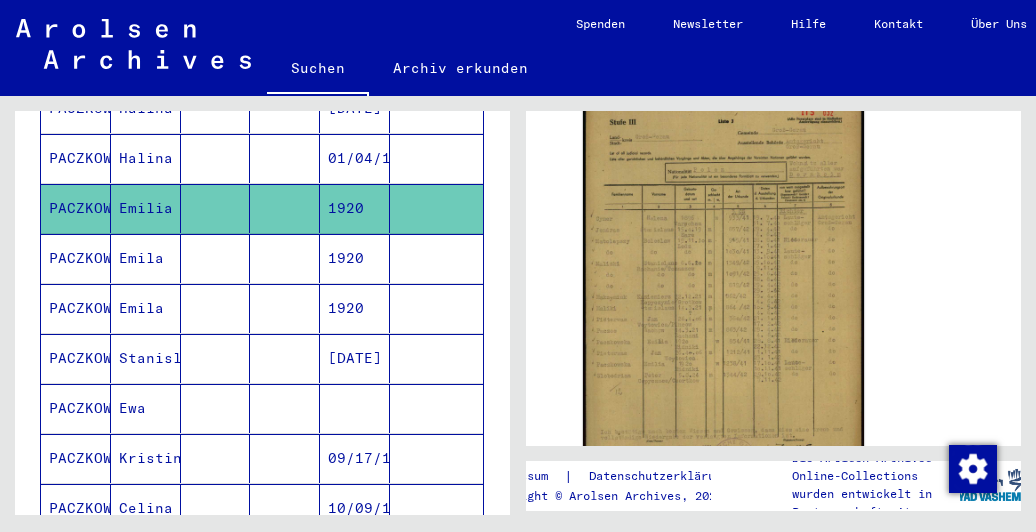 click at bounding box center (216, 458) 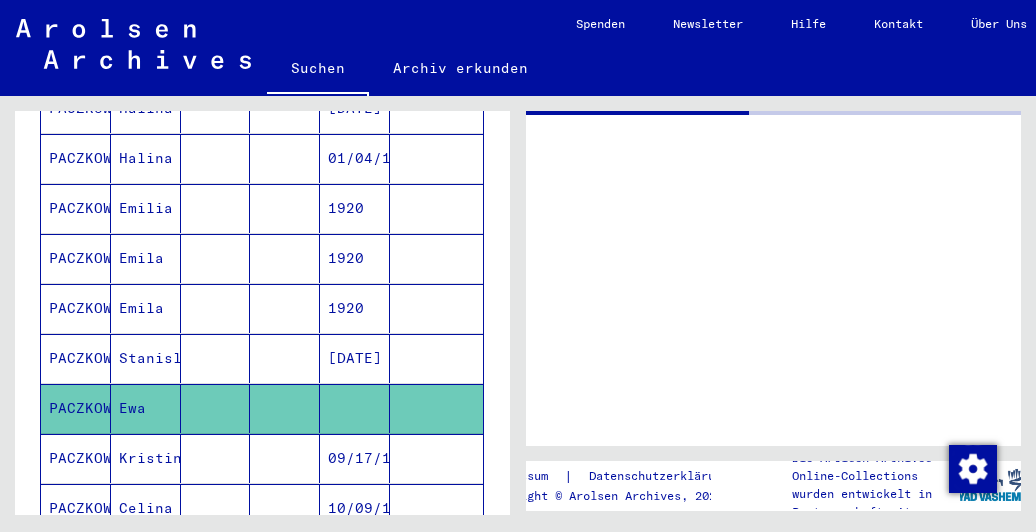 scroll, scrollTop: 0, scrollLeft: 0, axis: both 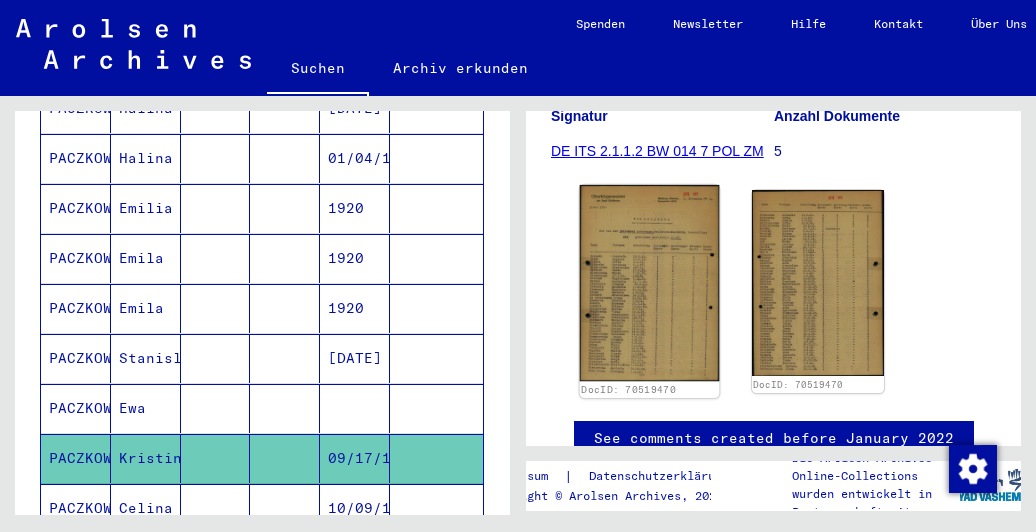 click 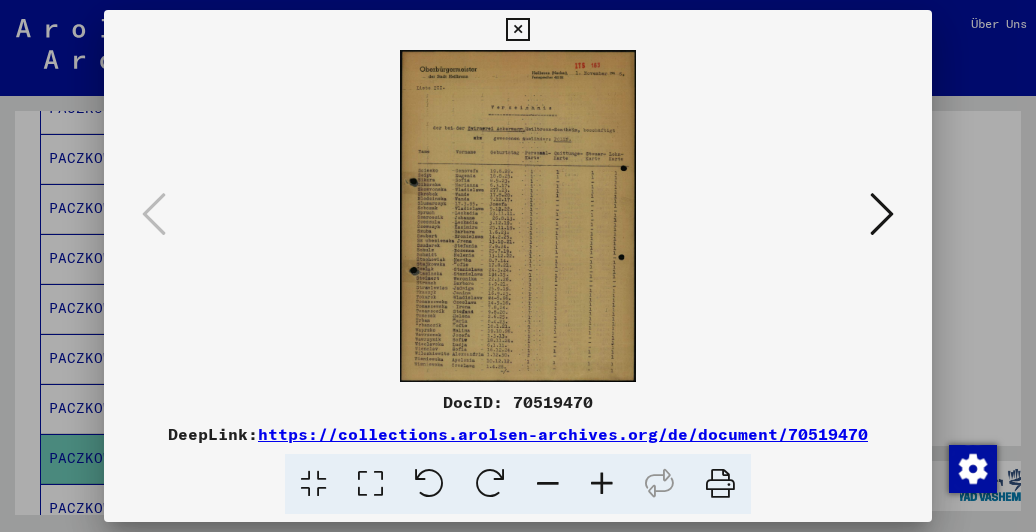 click at bounding box center (517, 30) 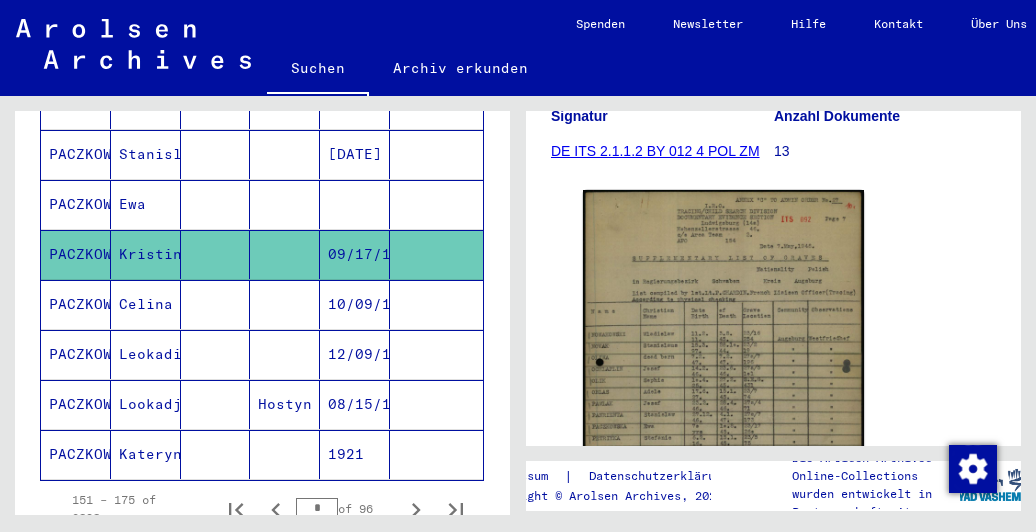 scroll, scrollTop: 1200, scrollLeft: 0, axis: vertical 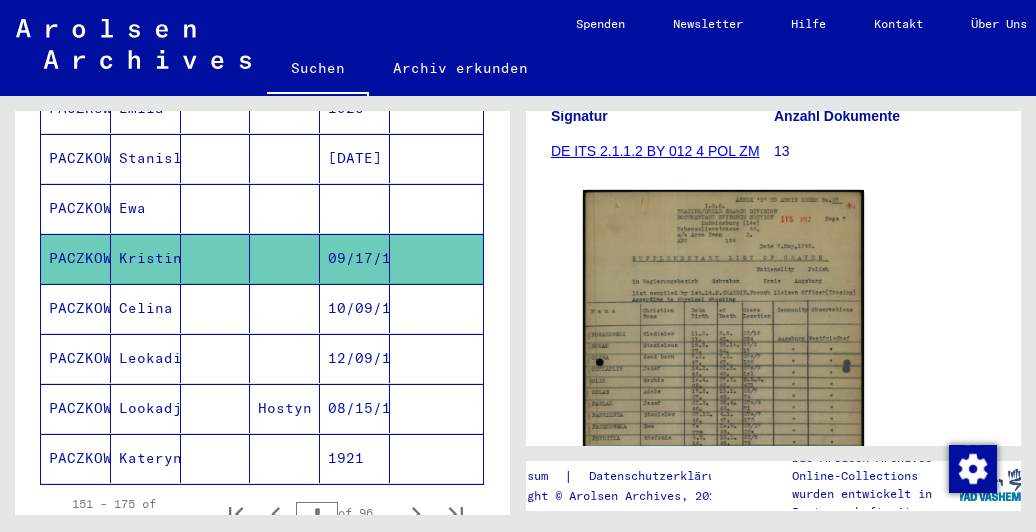 click at bounding box center (285, 408) 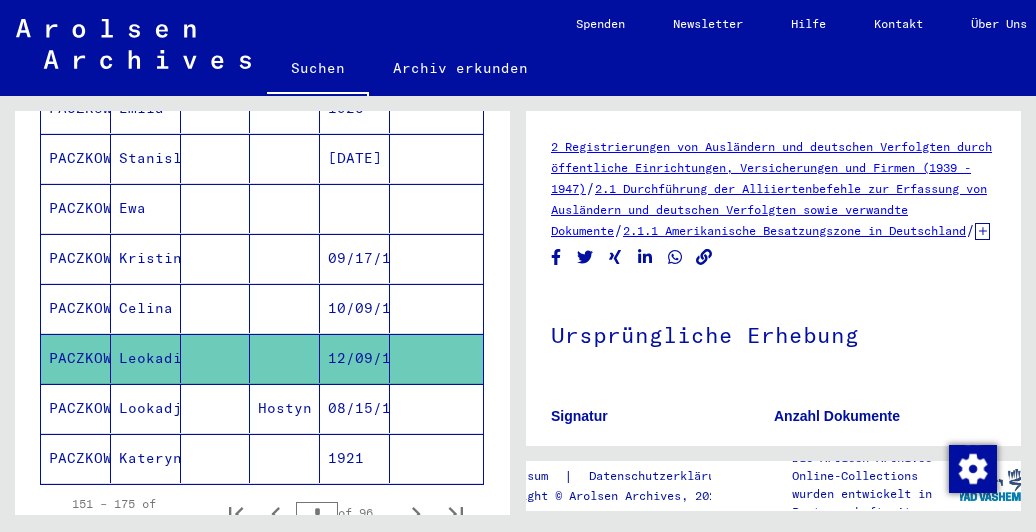 scroll, scrollTop: 300, scrollLeft: 0, axis: vertical 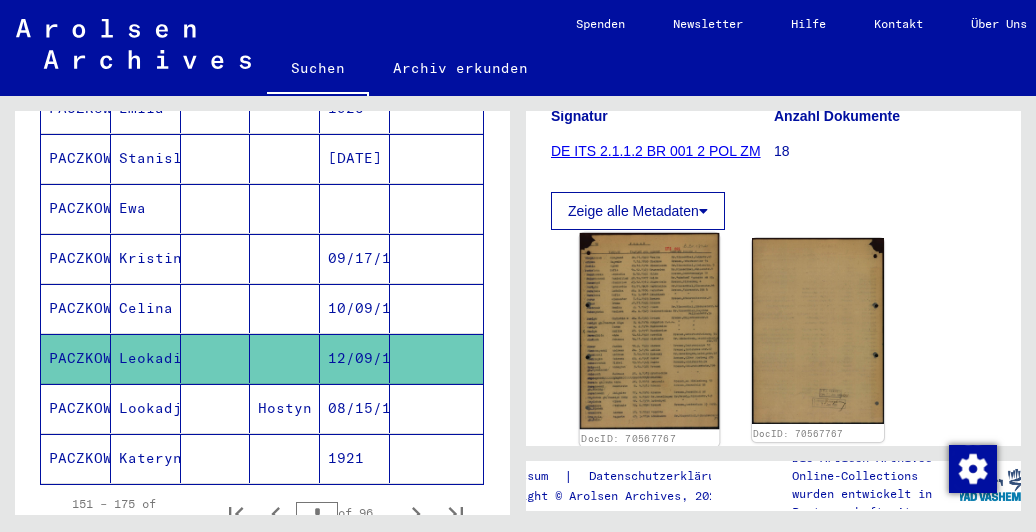 click 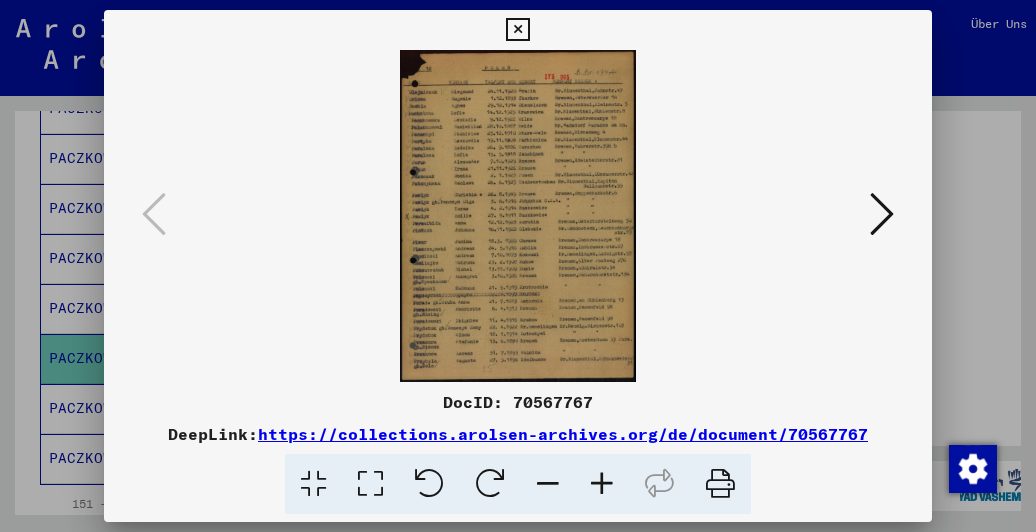 click at bounding box center [517, 30] 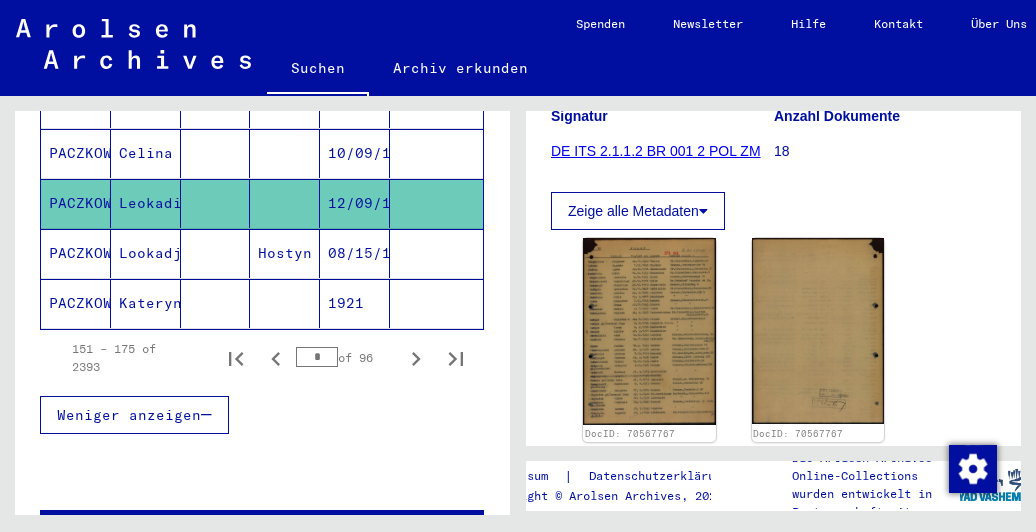 scroll, scrollTop: 1400, scrollLeft: 0, axis: vertical 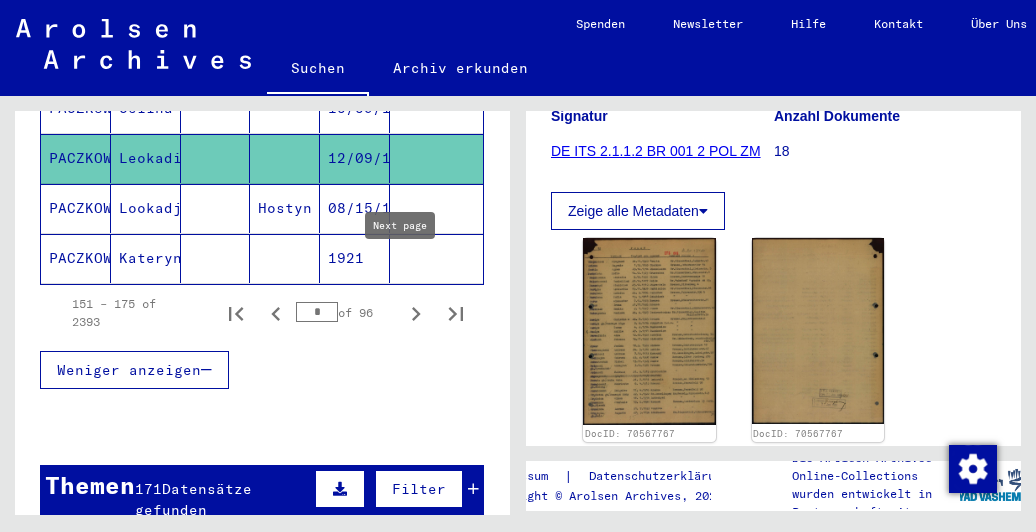 click 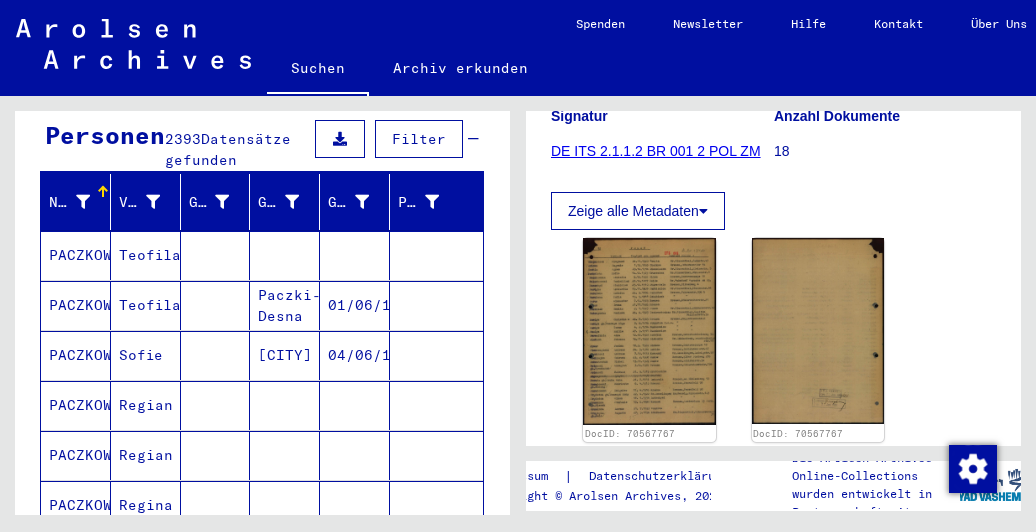 scroll, scrollTop: 200, scrollLeft: 0, axis: vertical 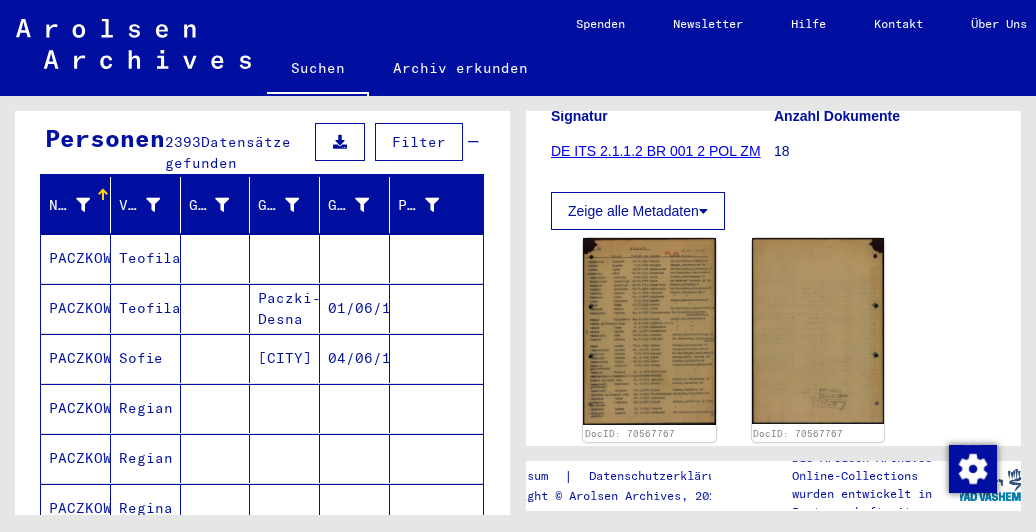 click on "Teofila" at bounding box center (146, 308) 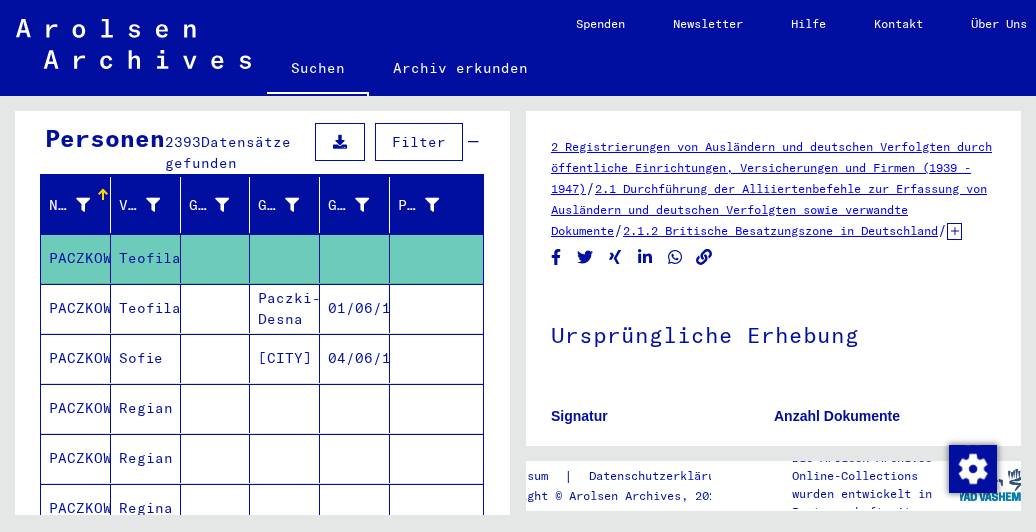scroll, scrollTop: 300, scrollLeft: 0, axis: vertical 